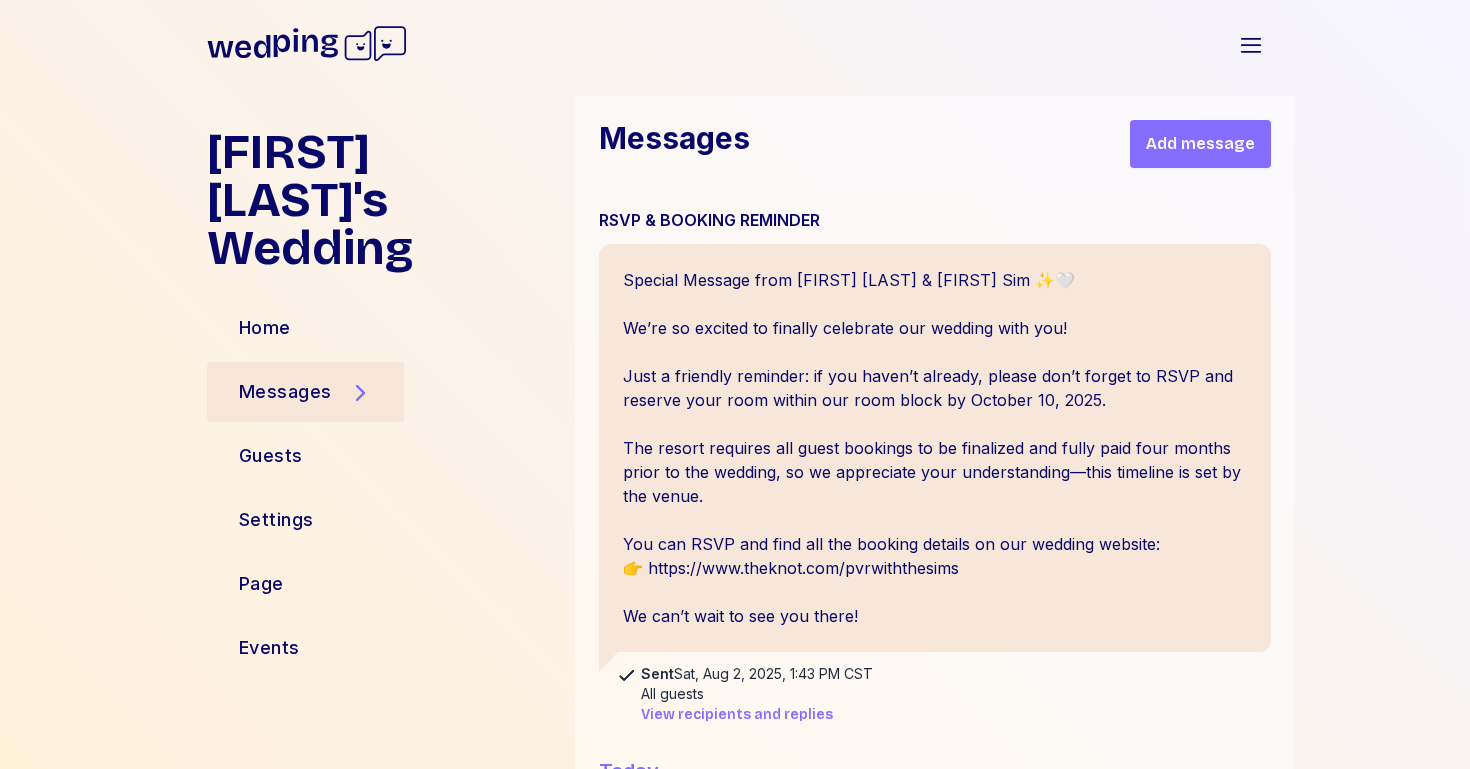 scroll, scrollTop: 0, scrollLeft: 0, axis: both 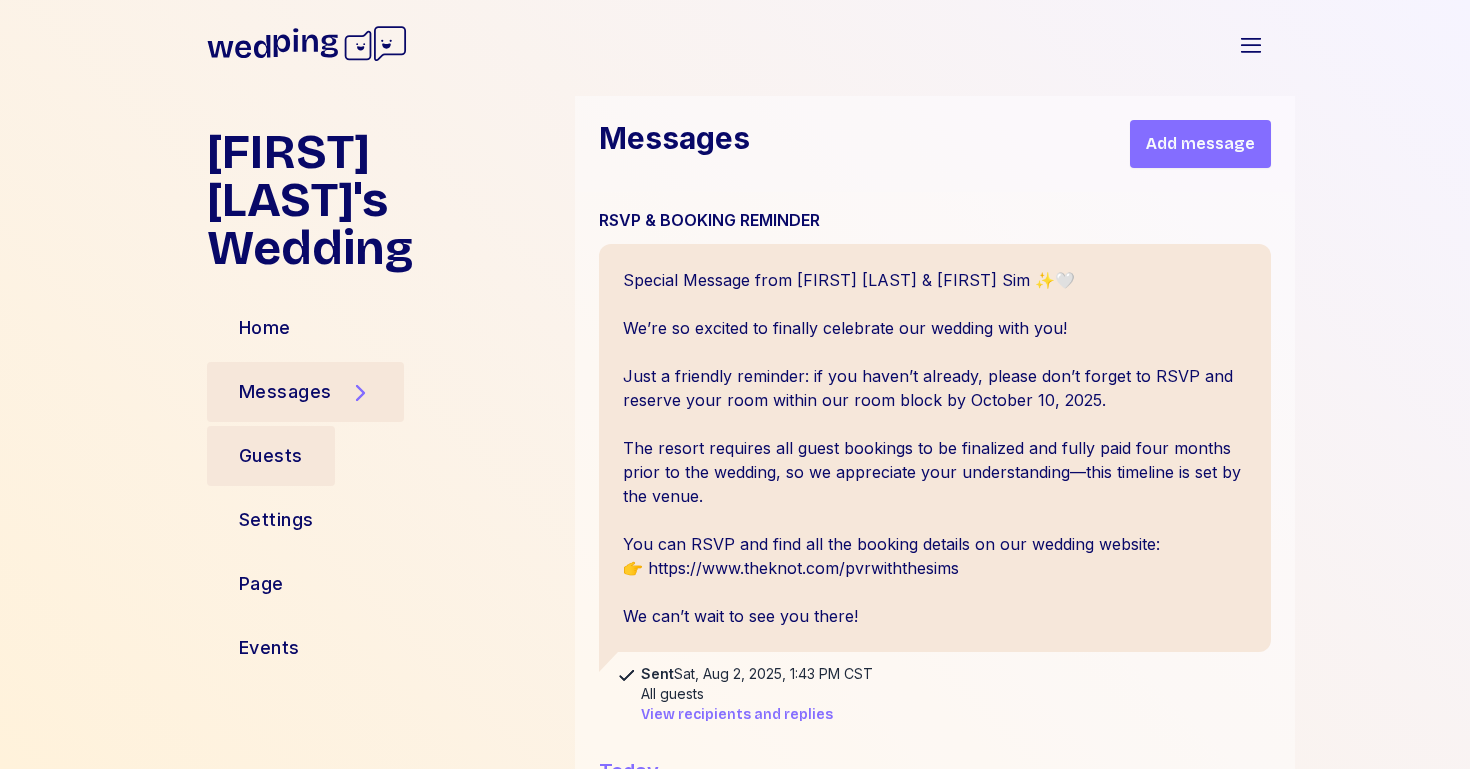 click on "Guests" at bounding box center [271, 456] 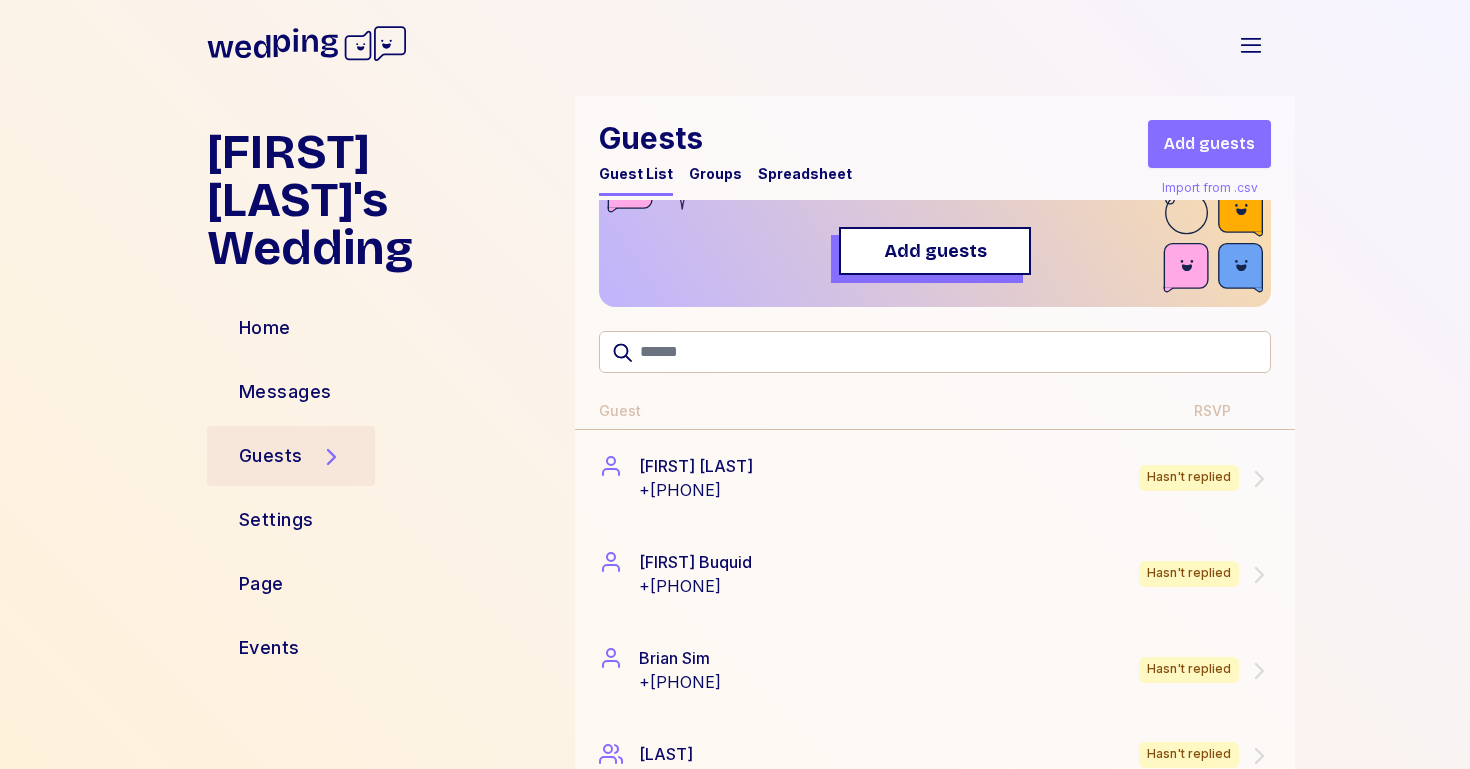 scroll, scrollTop: 124, scrollLeft: 0, axis: vertical 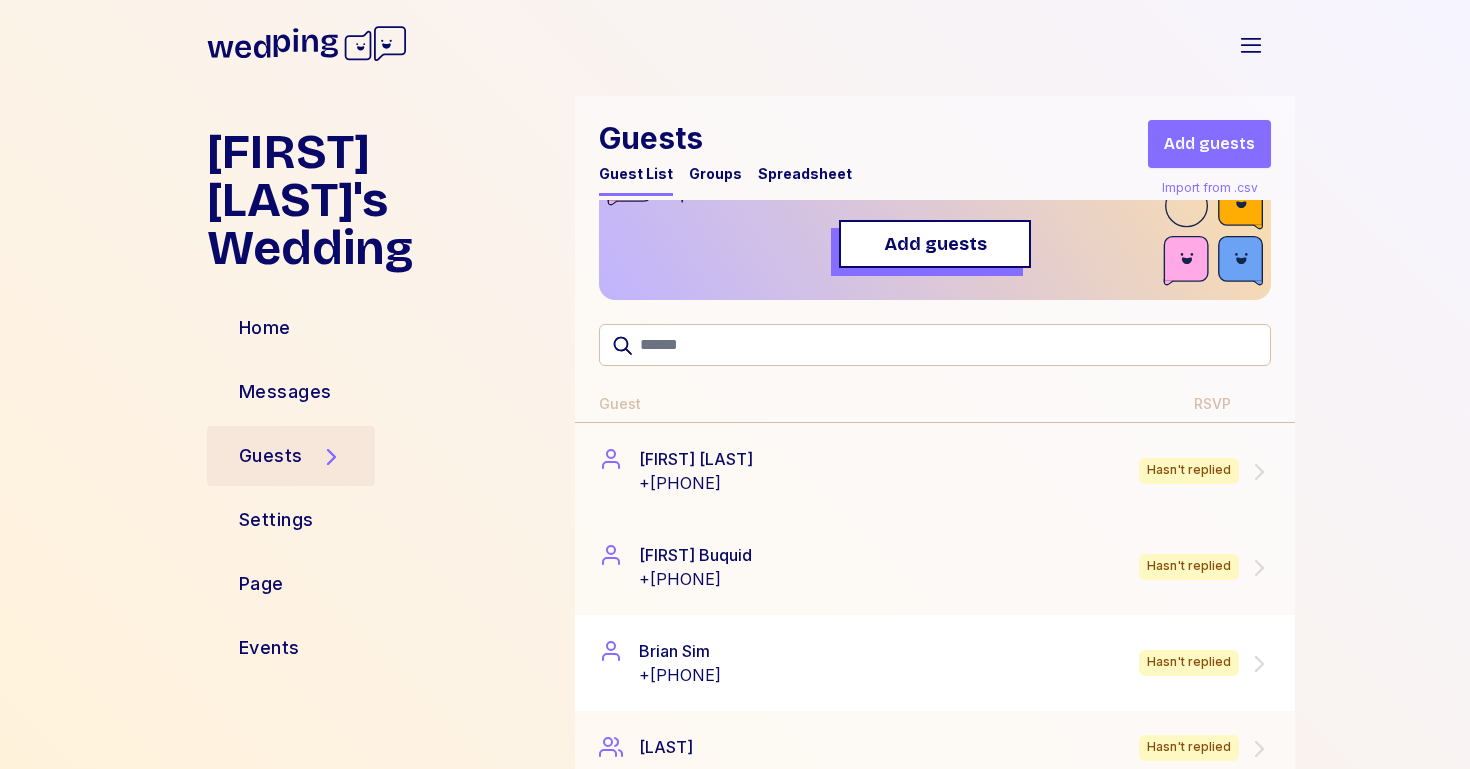 click on "[FIRST] [LAST] +[PHONE] Hasn't replied" at bounding box center (935, 663) 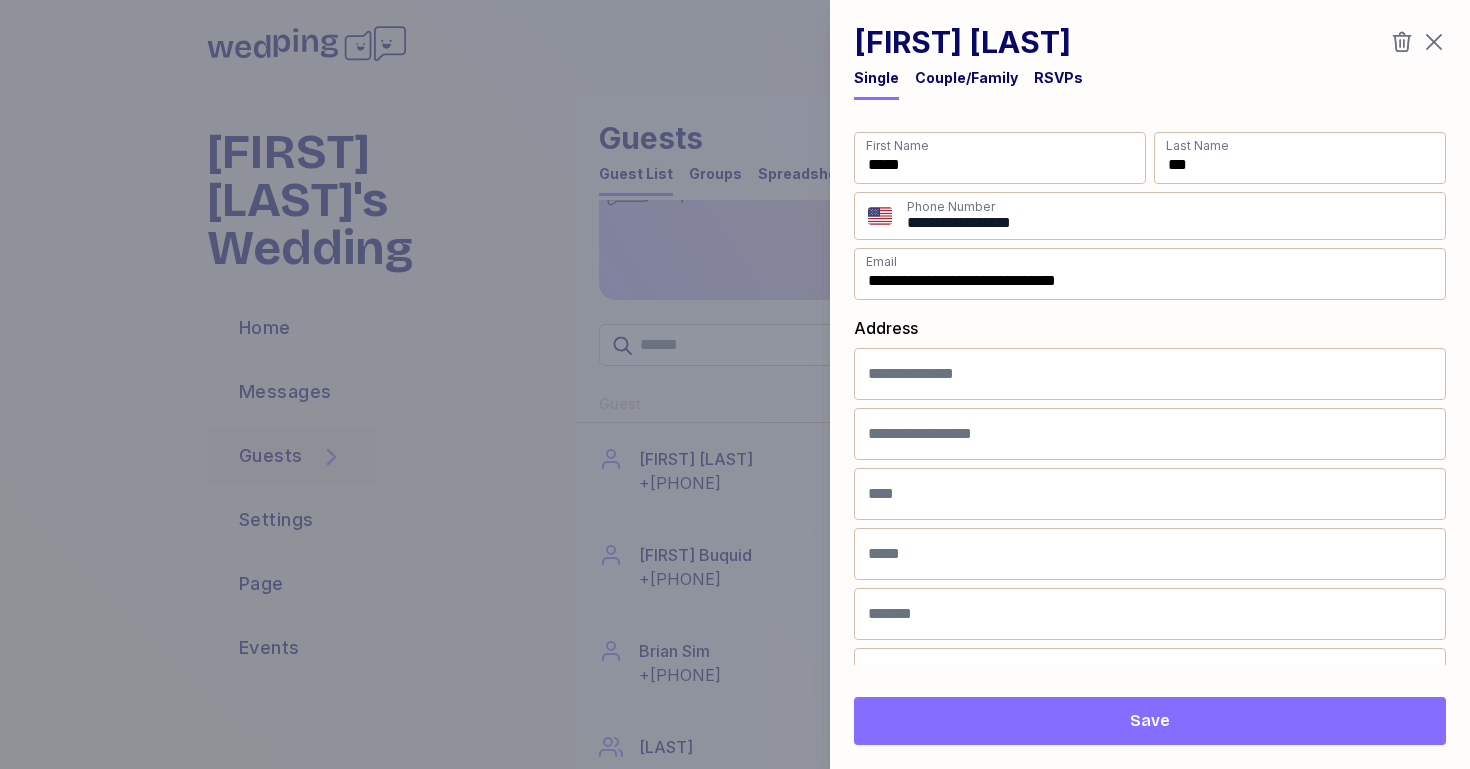 scroll, scrollTop: 35, scrollLeft: 0, axis: vertical 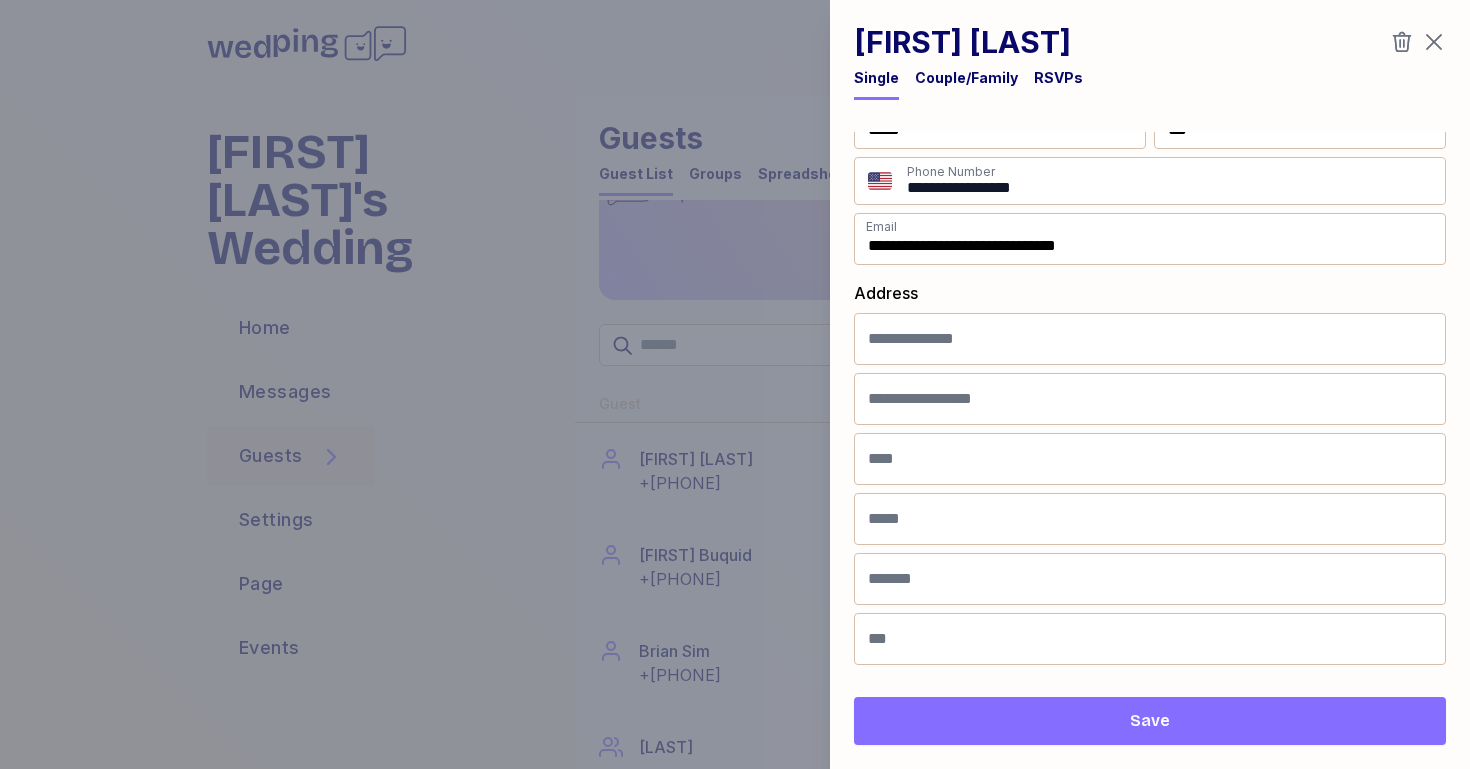 click 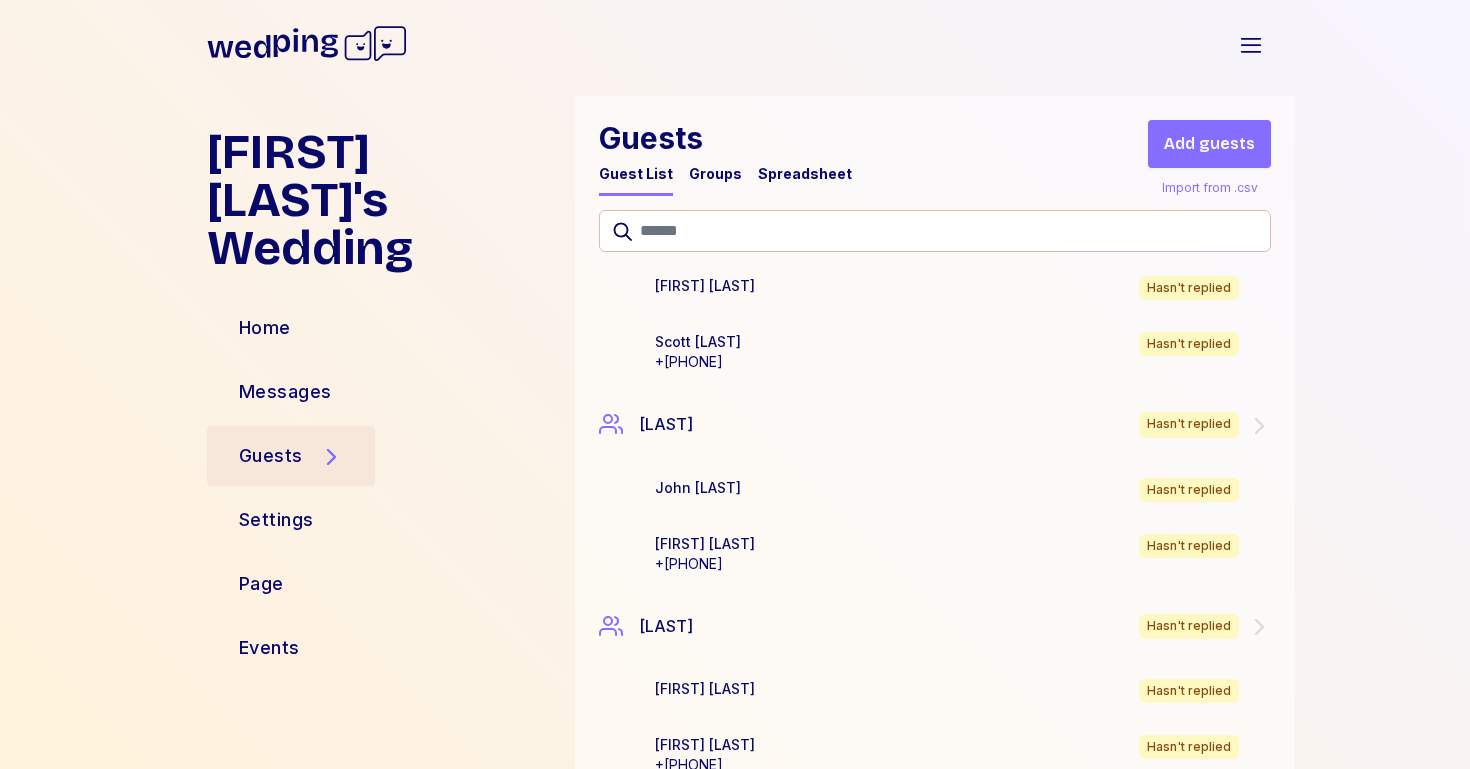 scroll, scrollTop: 6324, scrollLeft: 0, axis: vertical 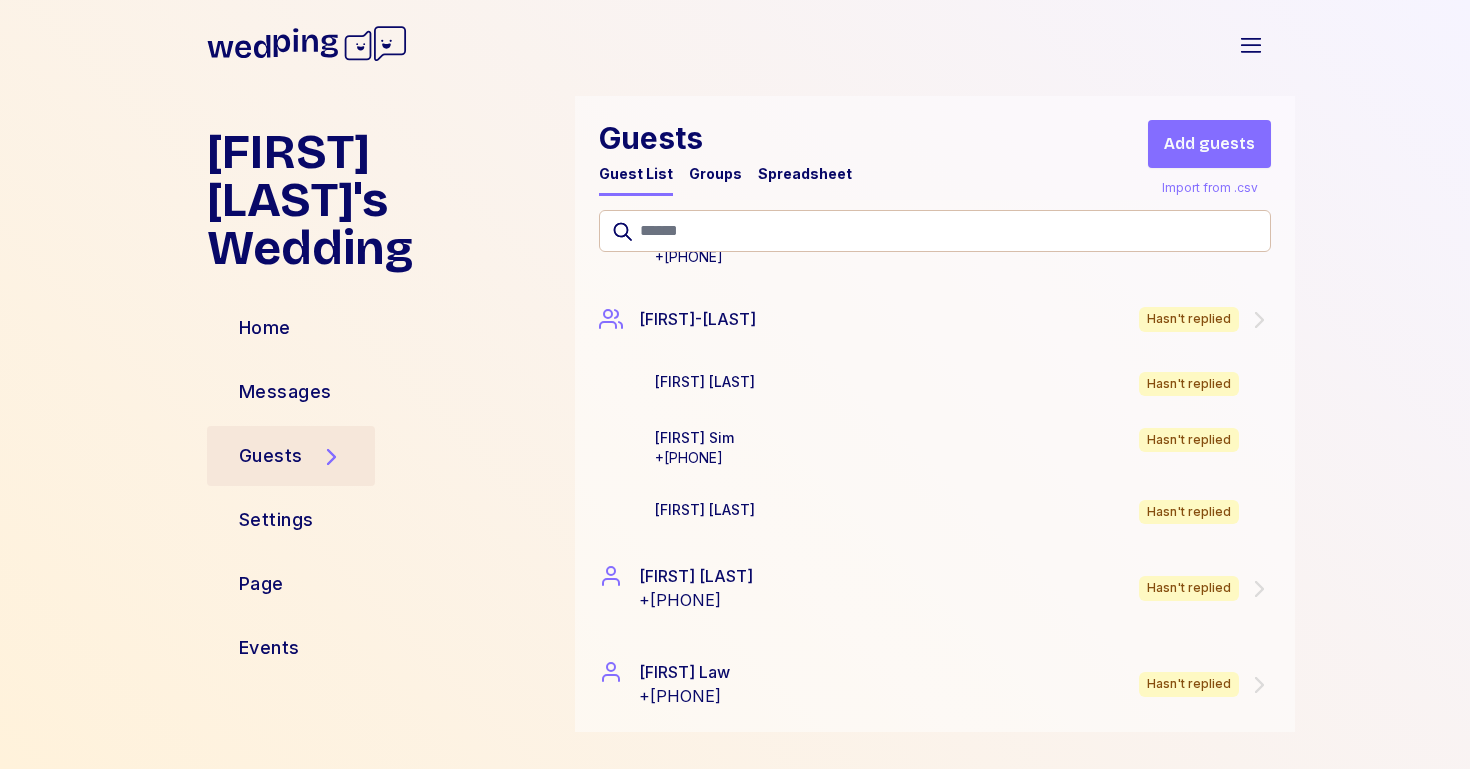click on "Add guests" at bounding box center [1209, 144] 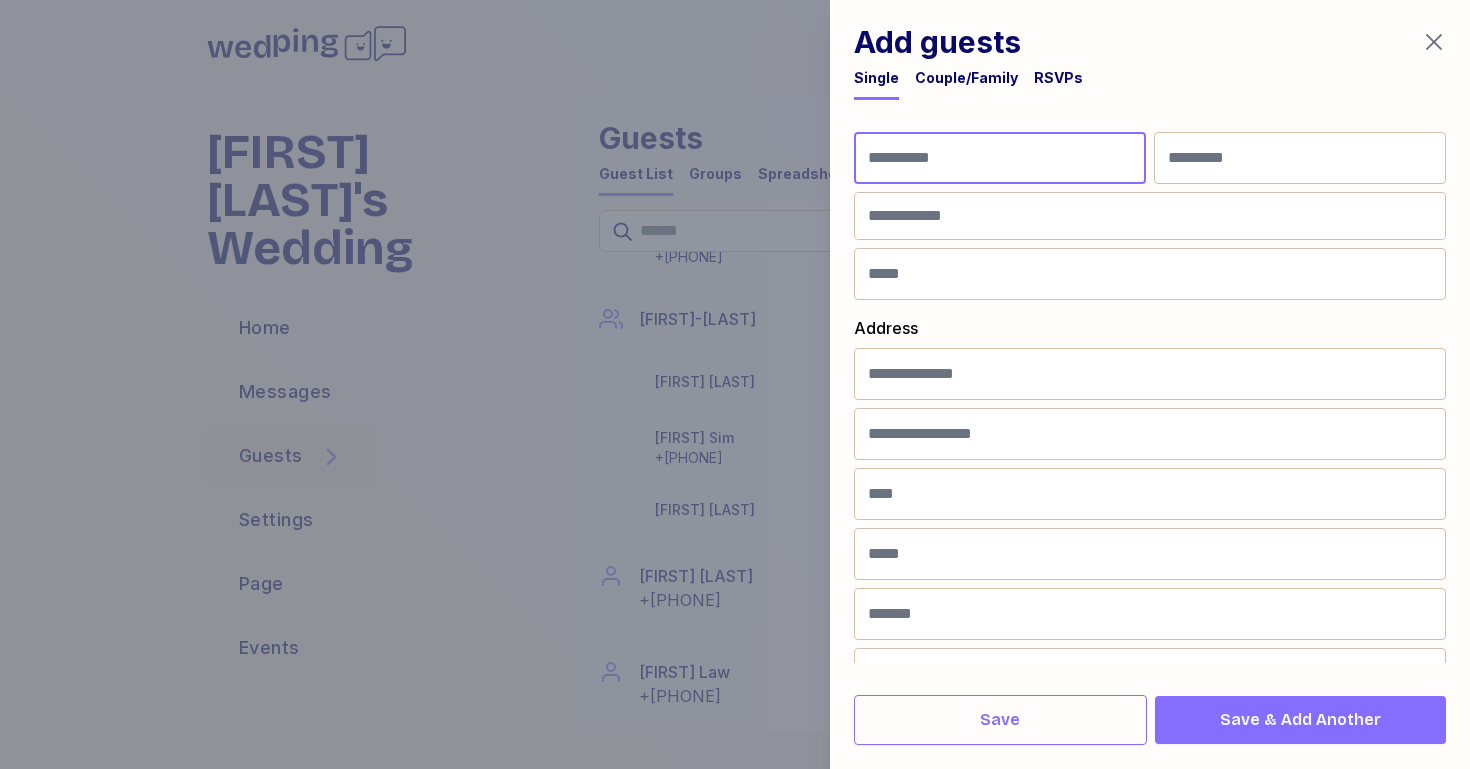 click at bounding box center (1000, 158) 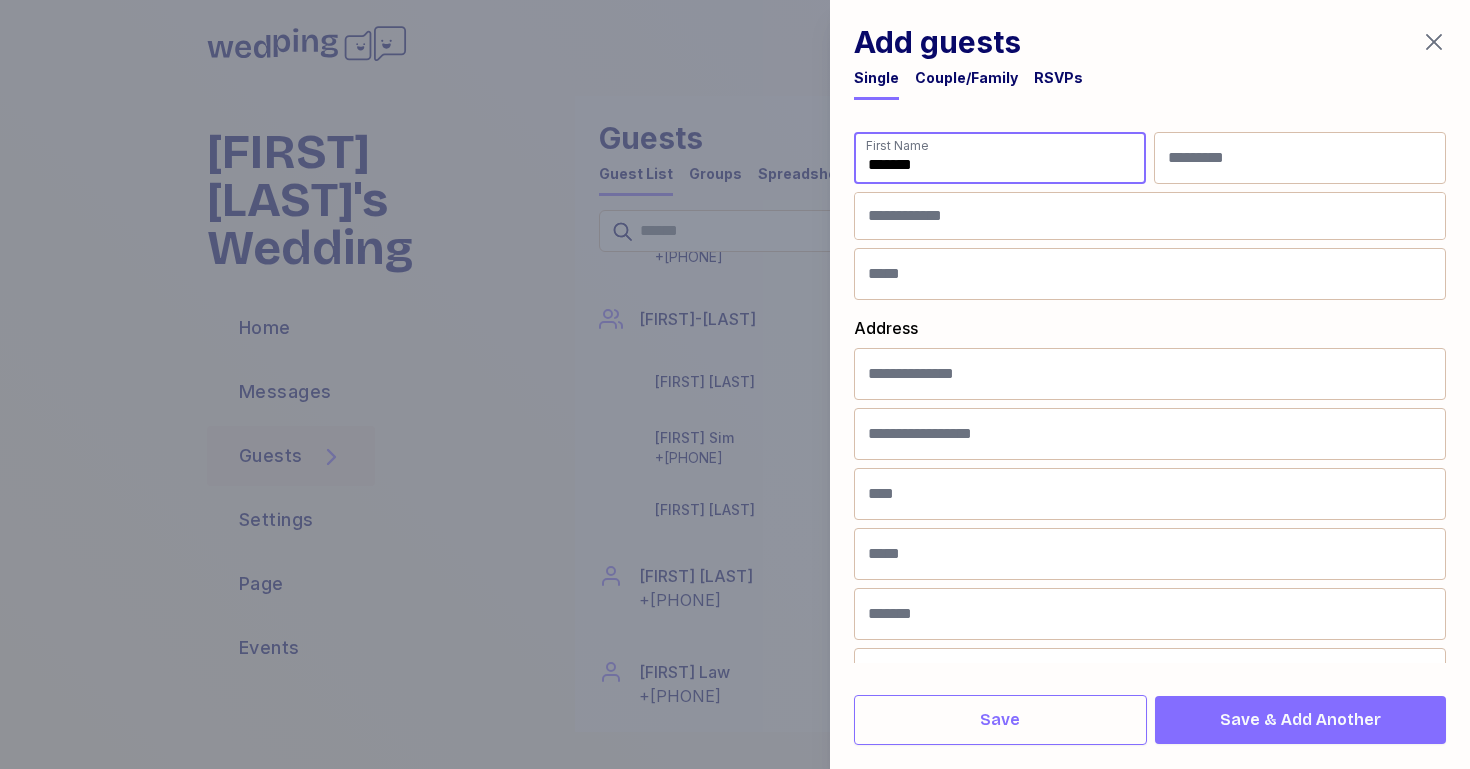 type on "*******" 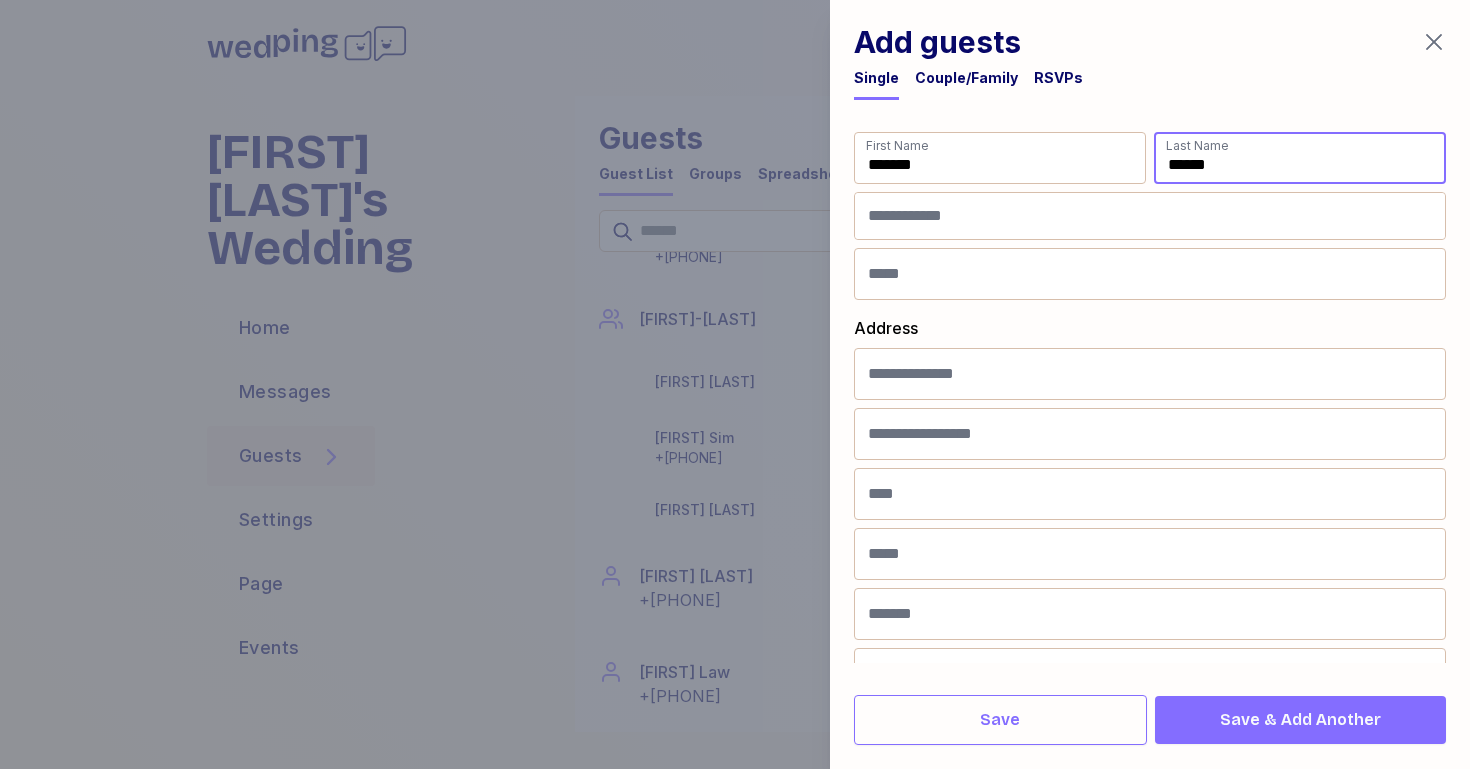 type on "******" 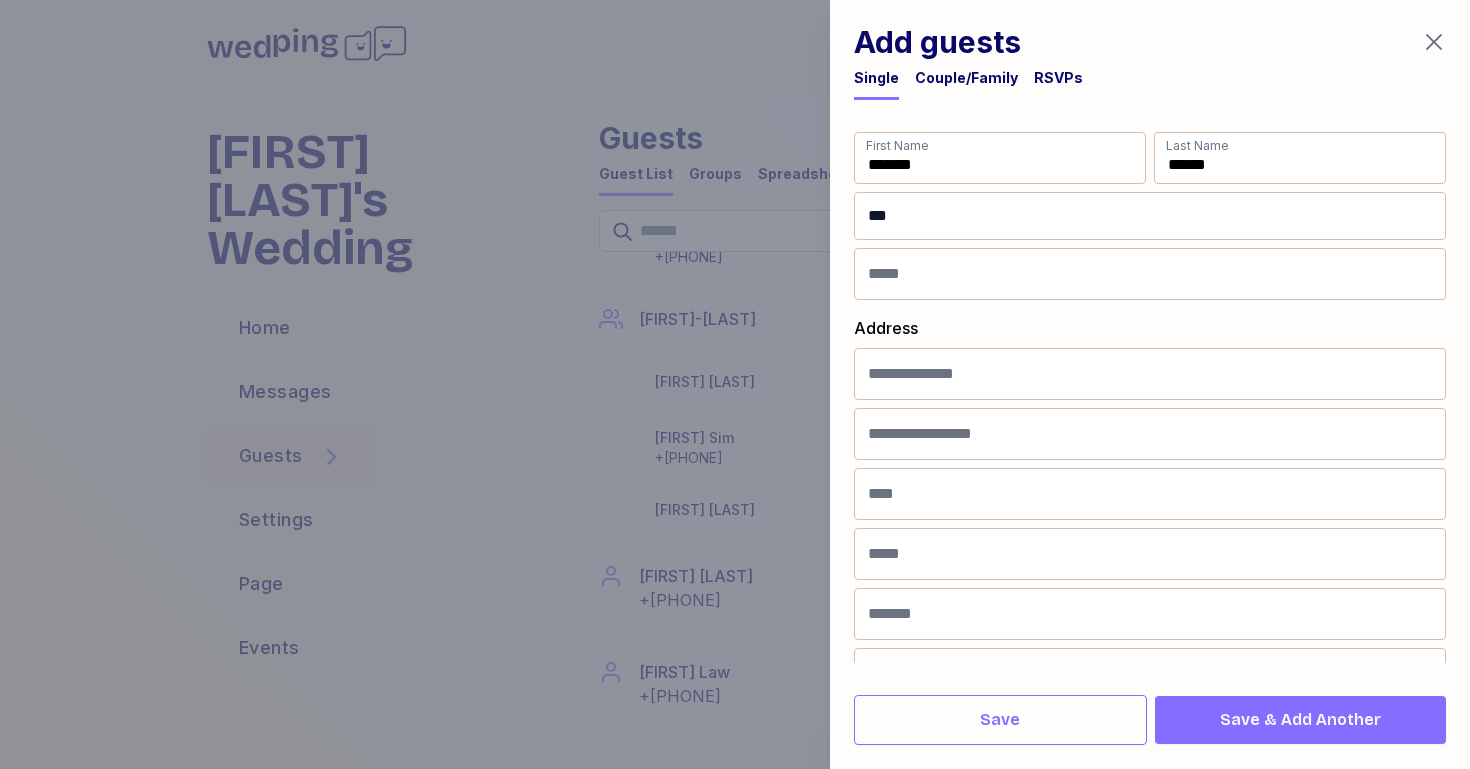 click on "**" at bounding box center [1150, 216] 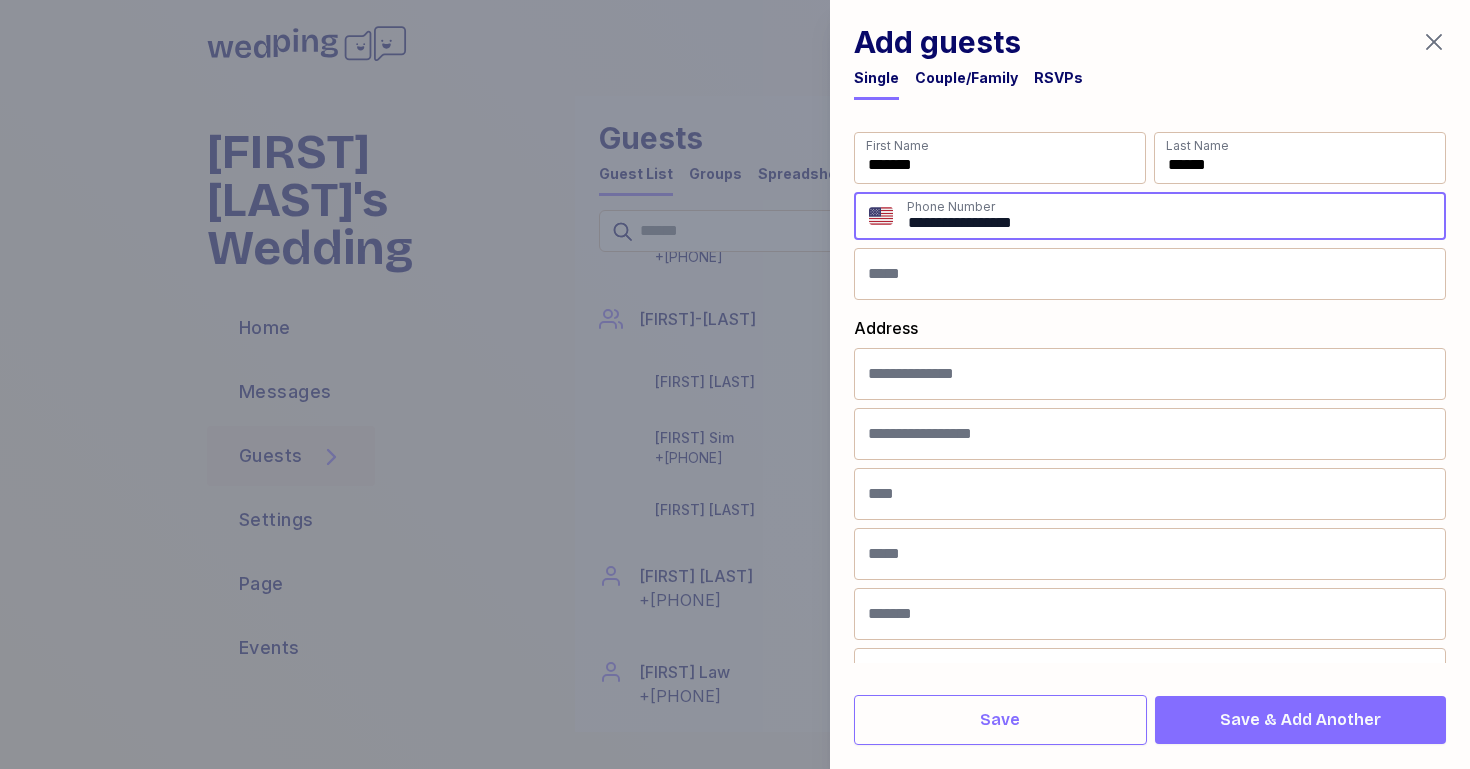type on "**********" 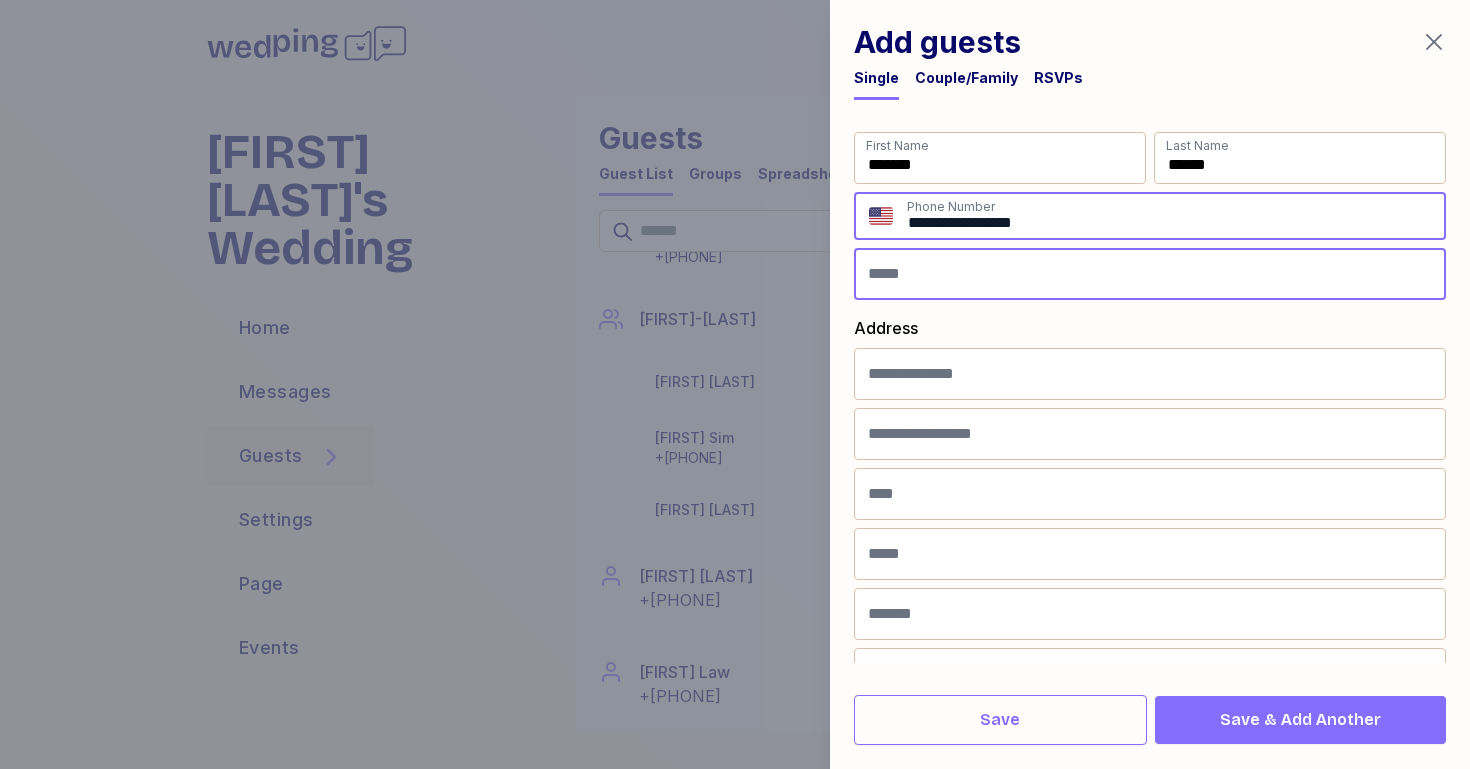 click at bounding box center [1150, 274] 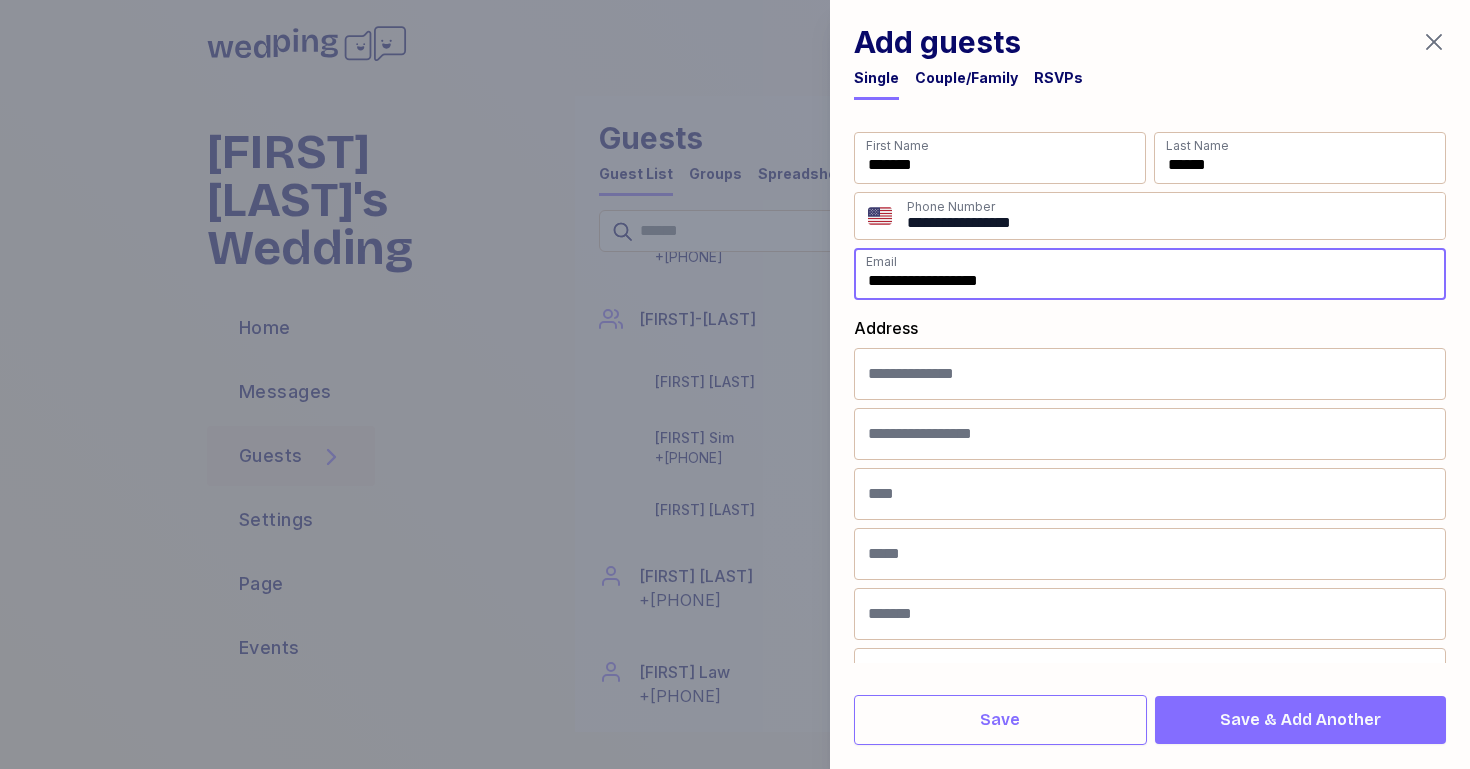 type on "**********" 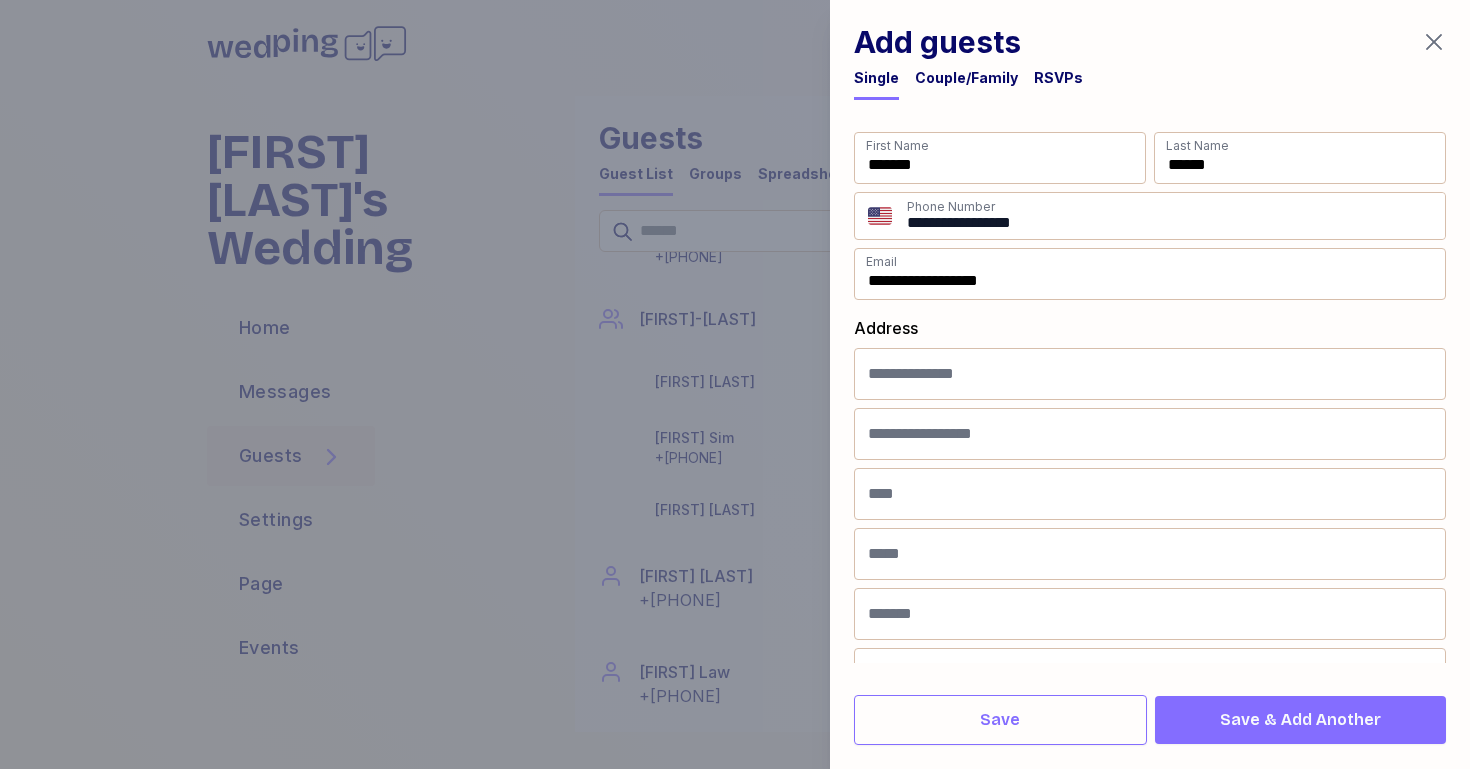 click on "Save & Add Another" at bounding box center (1300, 720) 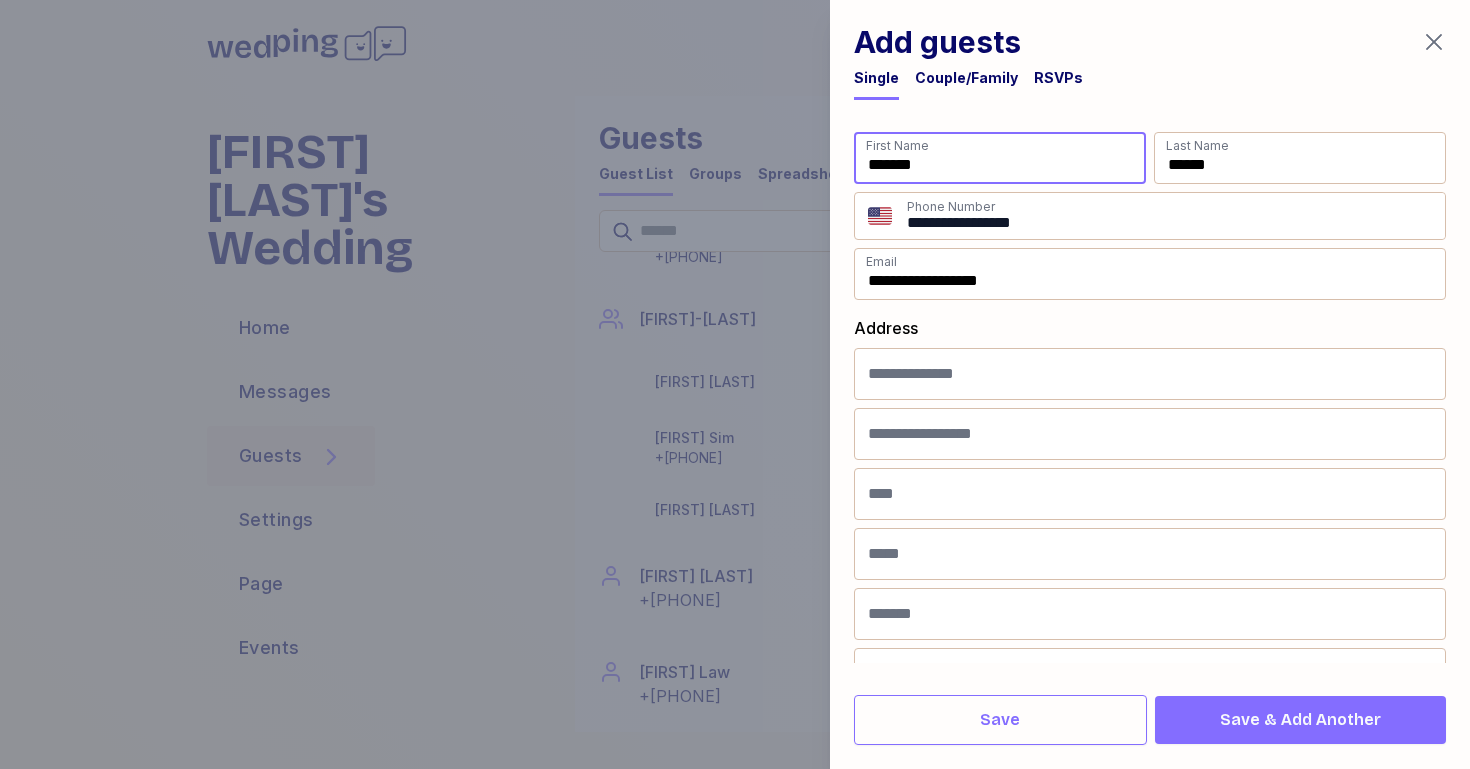 click on "*******" at bounding box center (1000, 158) 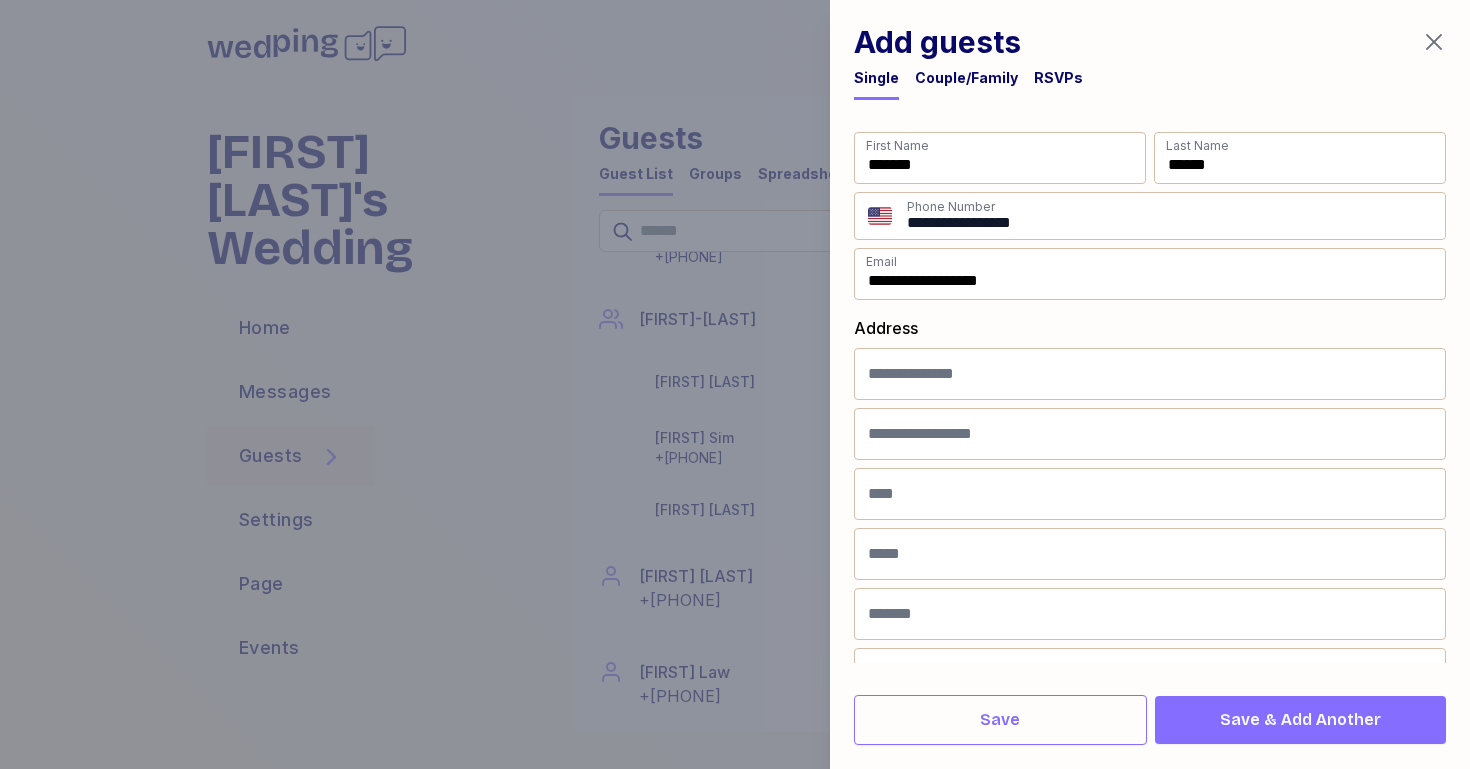 click on "Couple/Family" at bounding box center (966, 78) 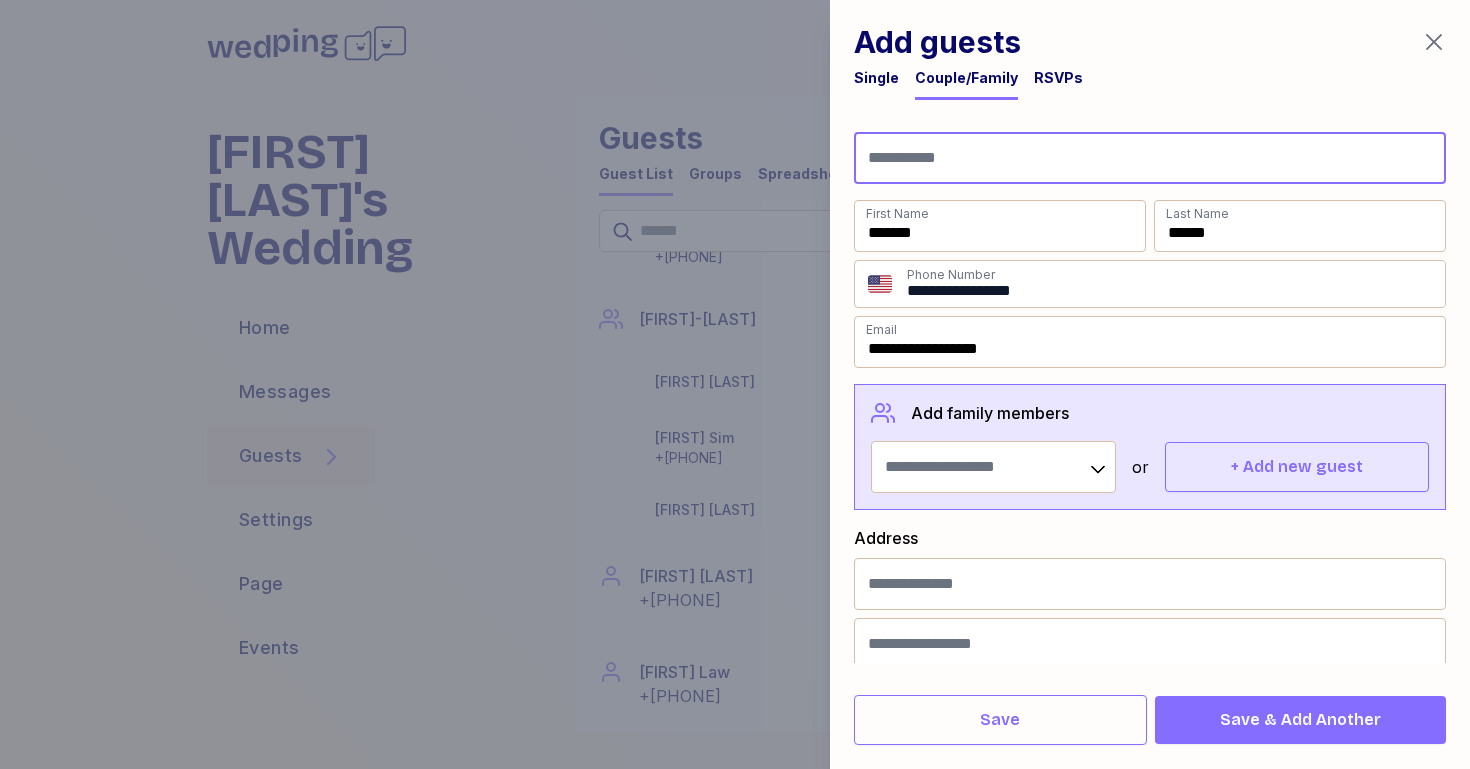 click at bounding box center [1150, 158] 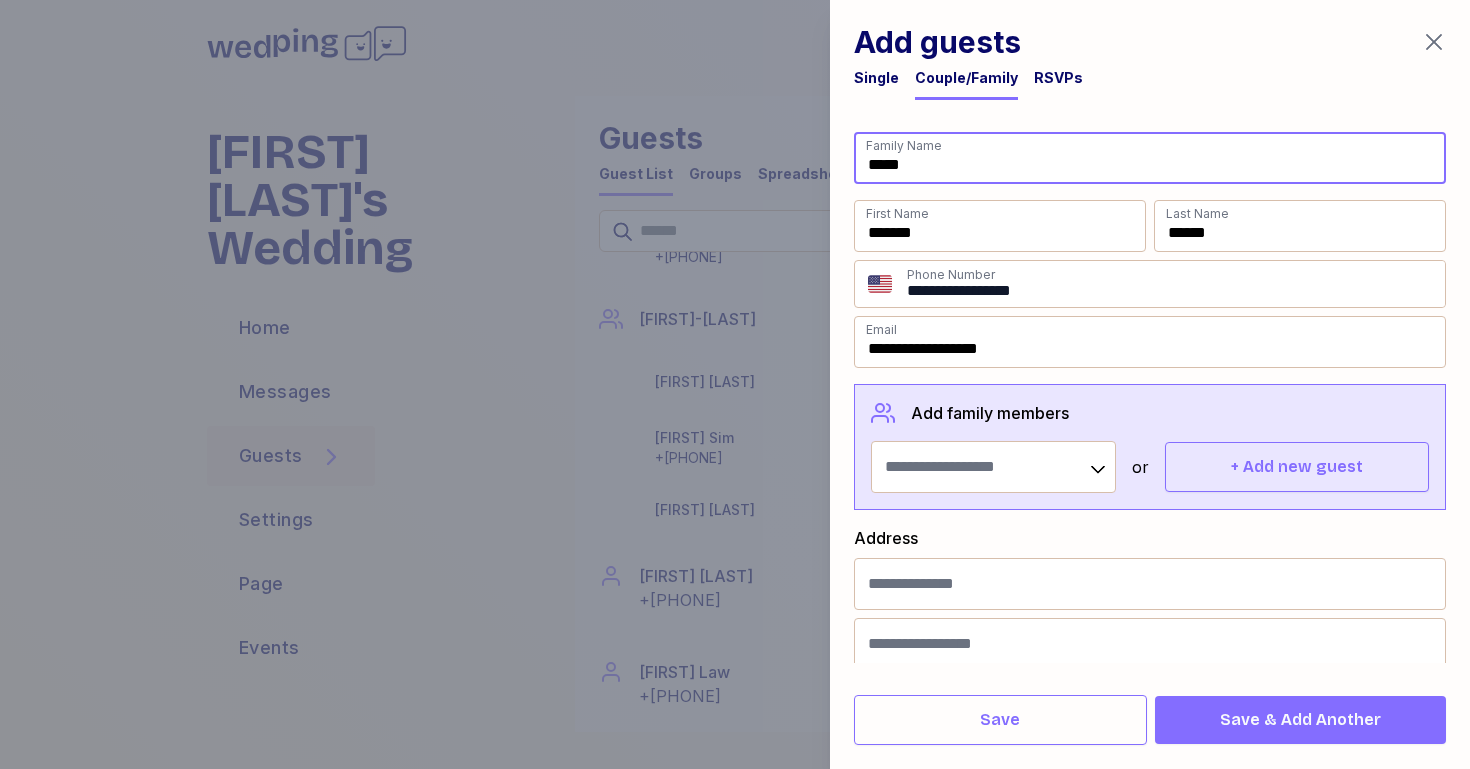 type on "*****" 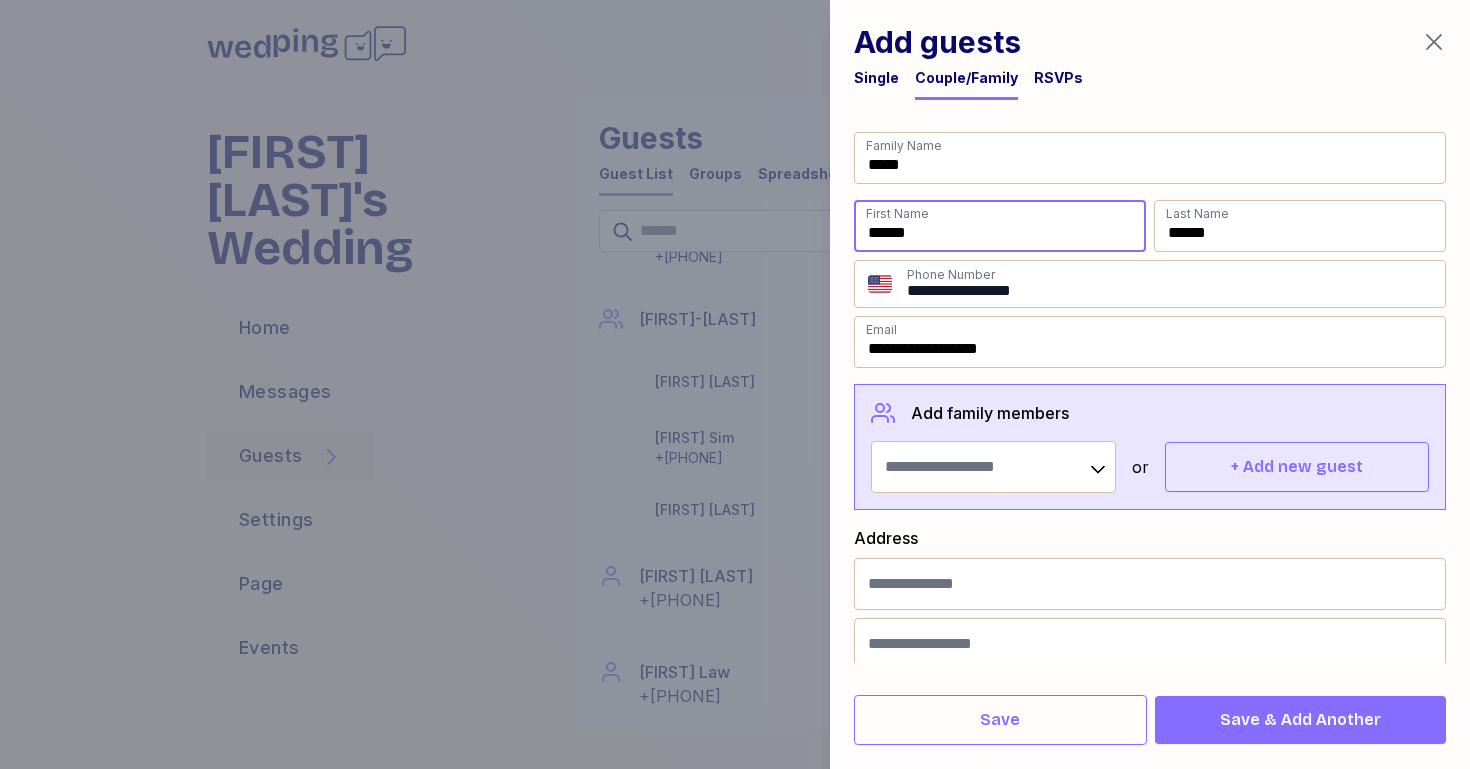 type on "******" 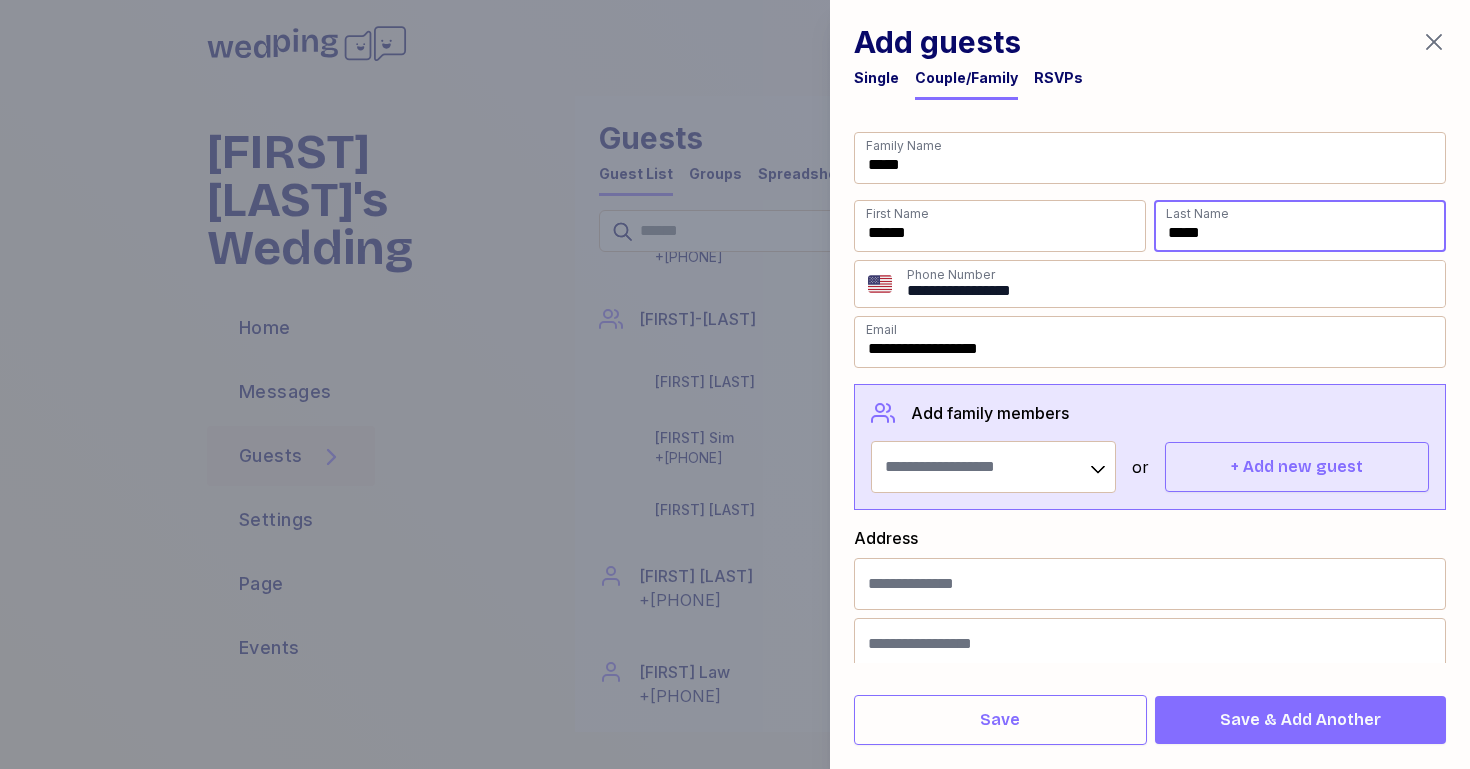 type on "*****" 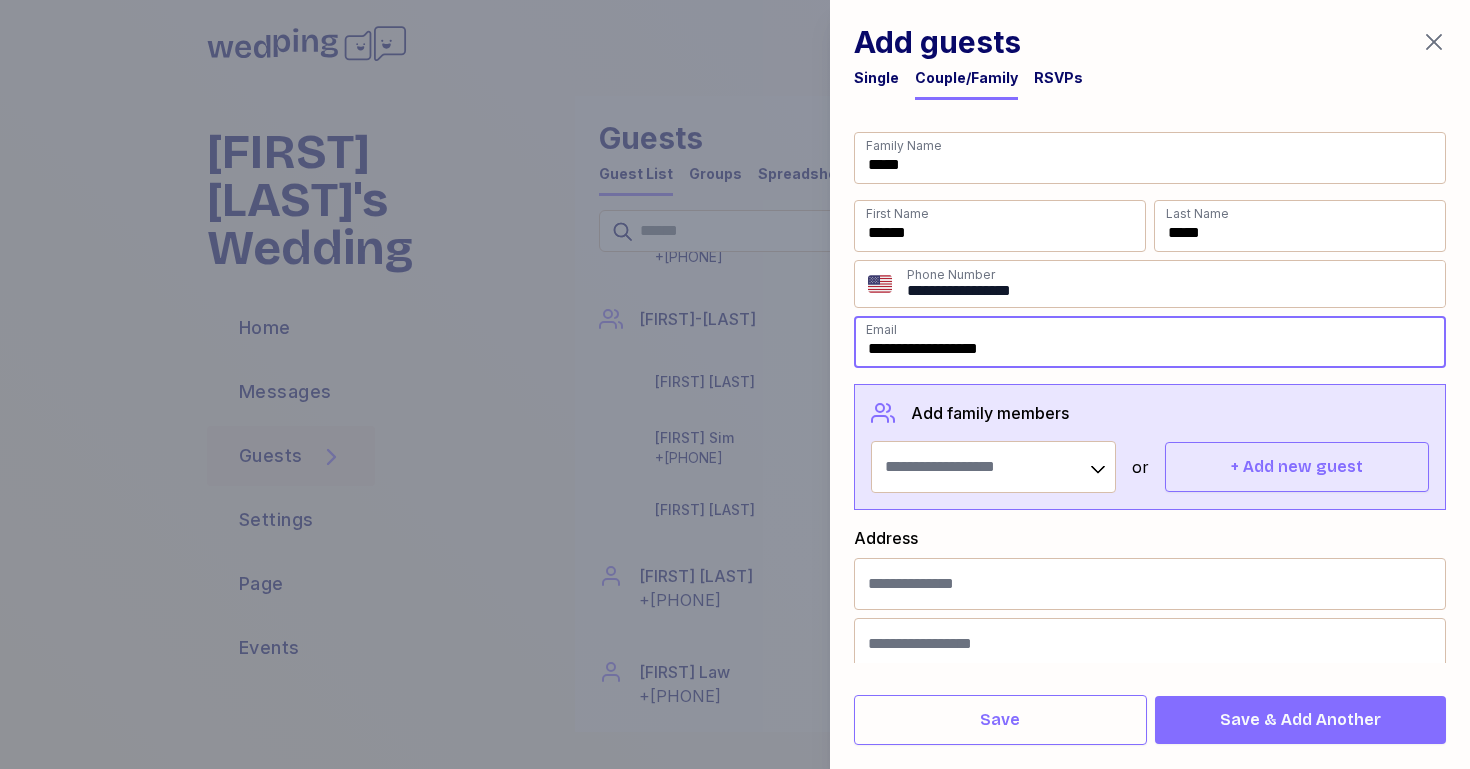 click on "**********" at bounding box center [1150, 342] 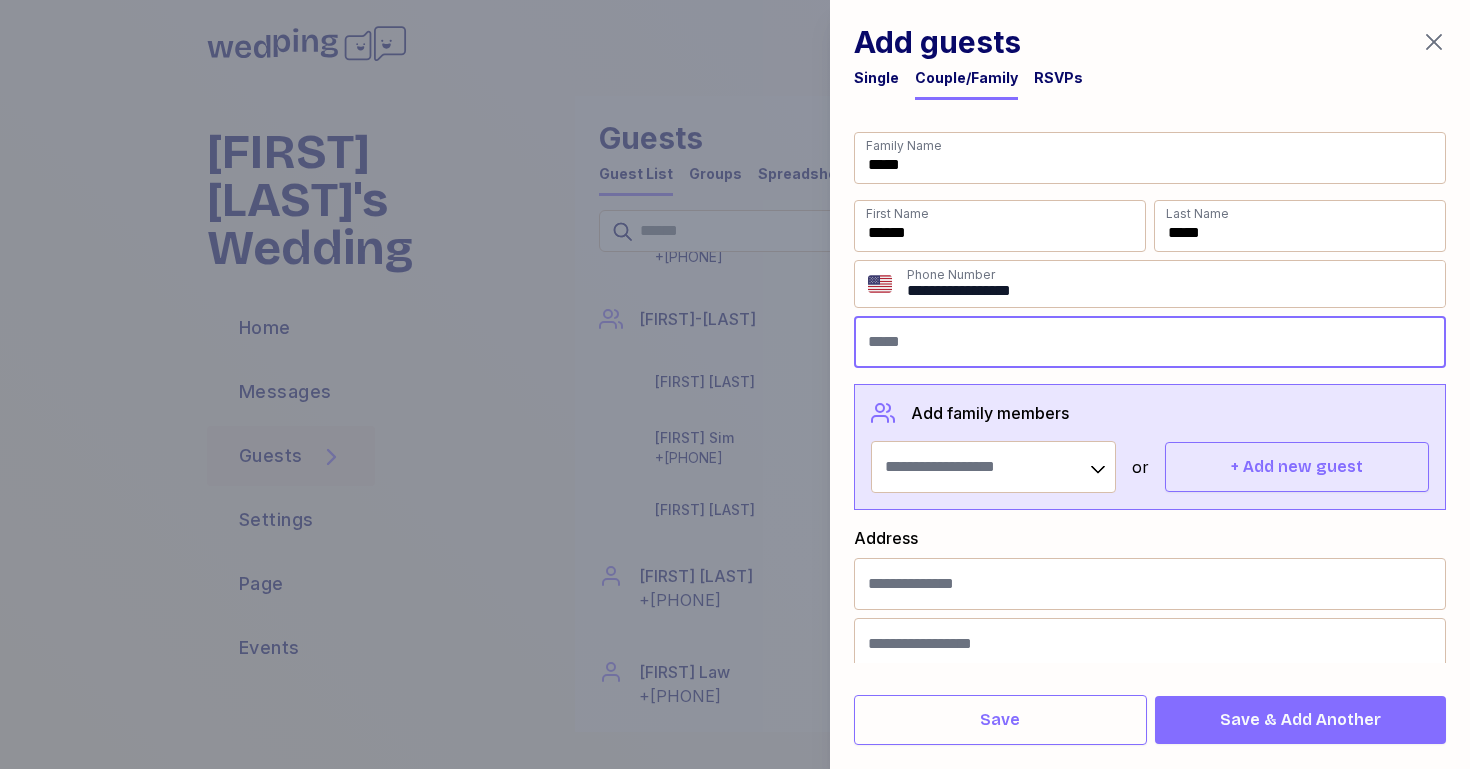 type 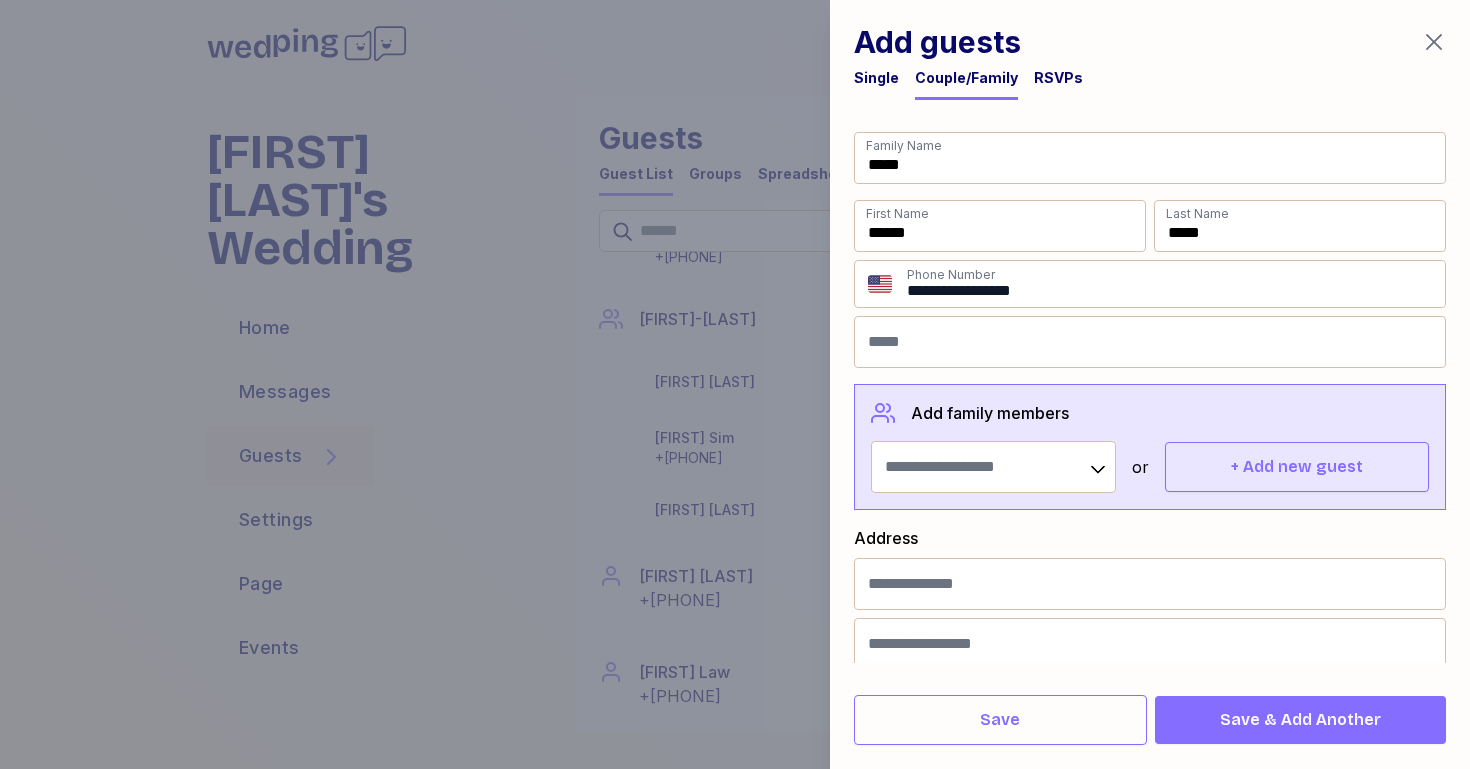 click 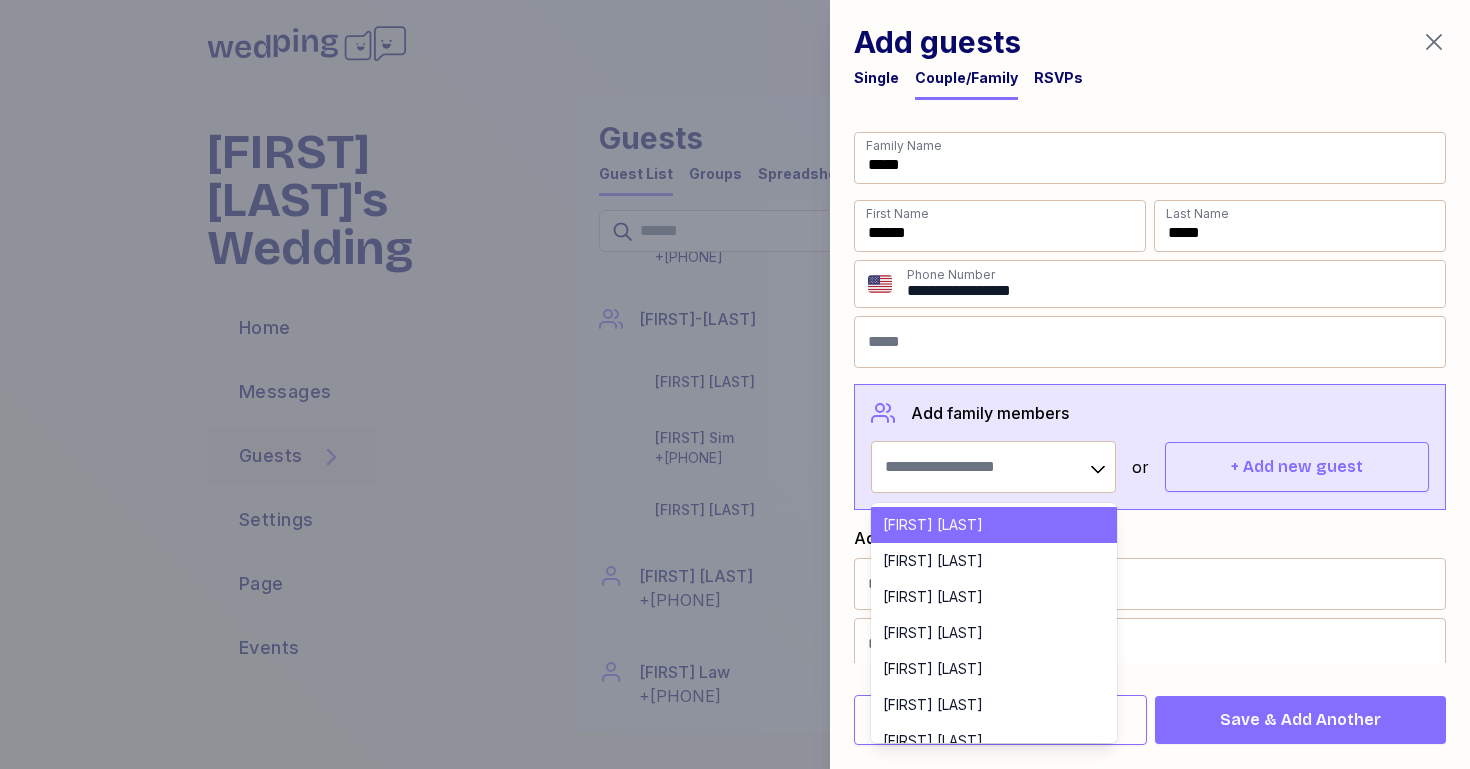 click 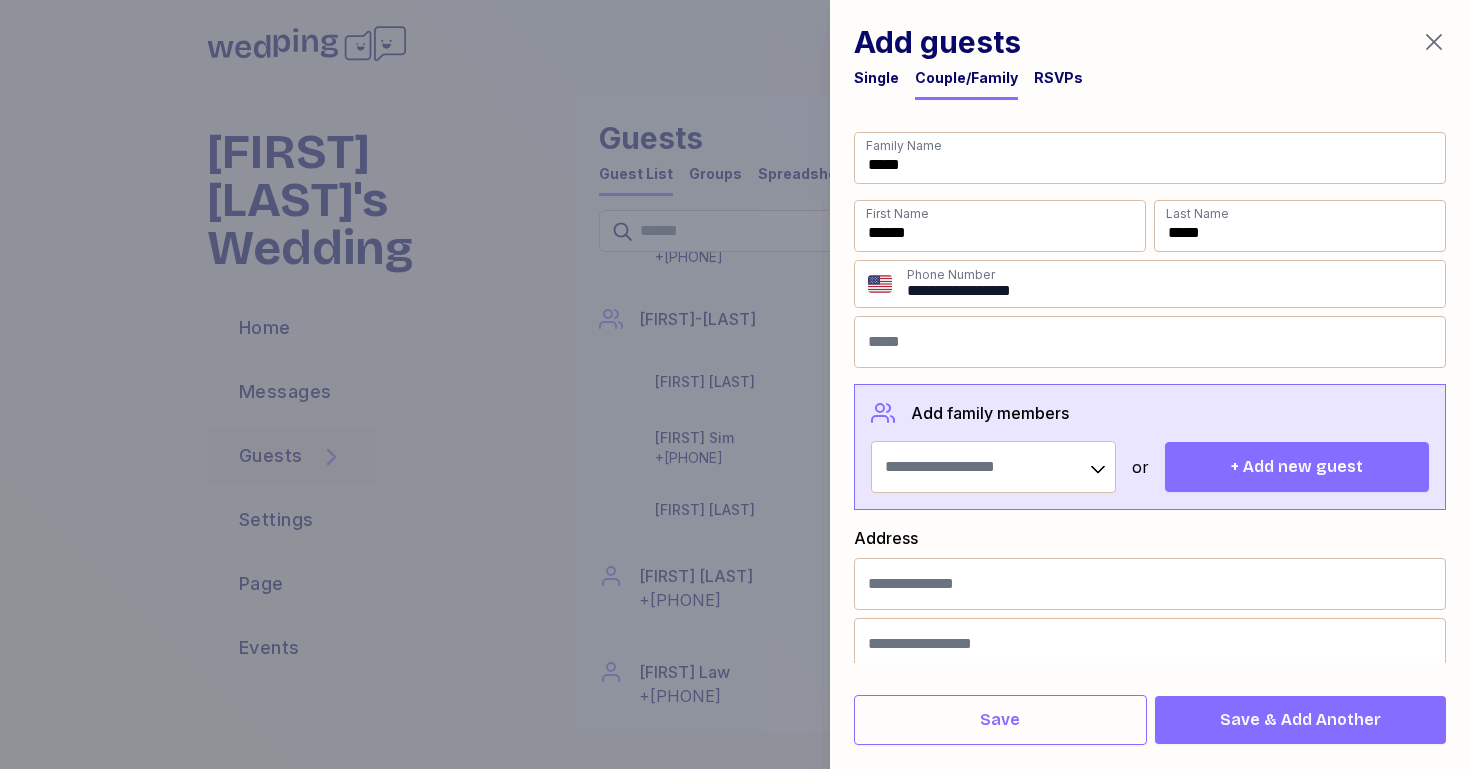 click on "+ Add new guest" at bounding box center (1297, 467) 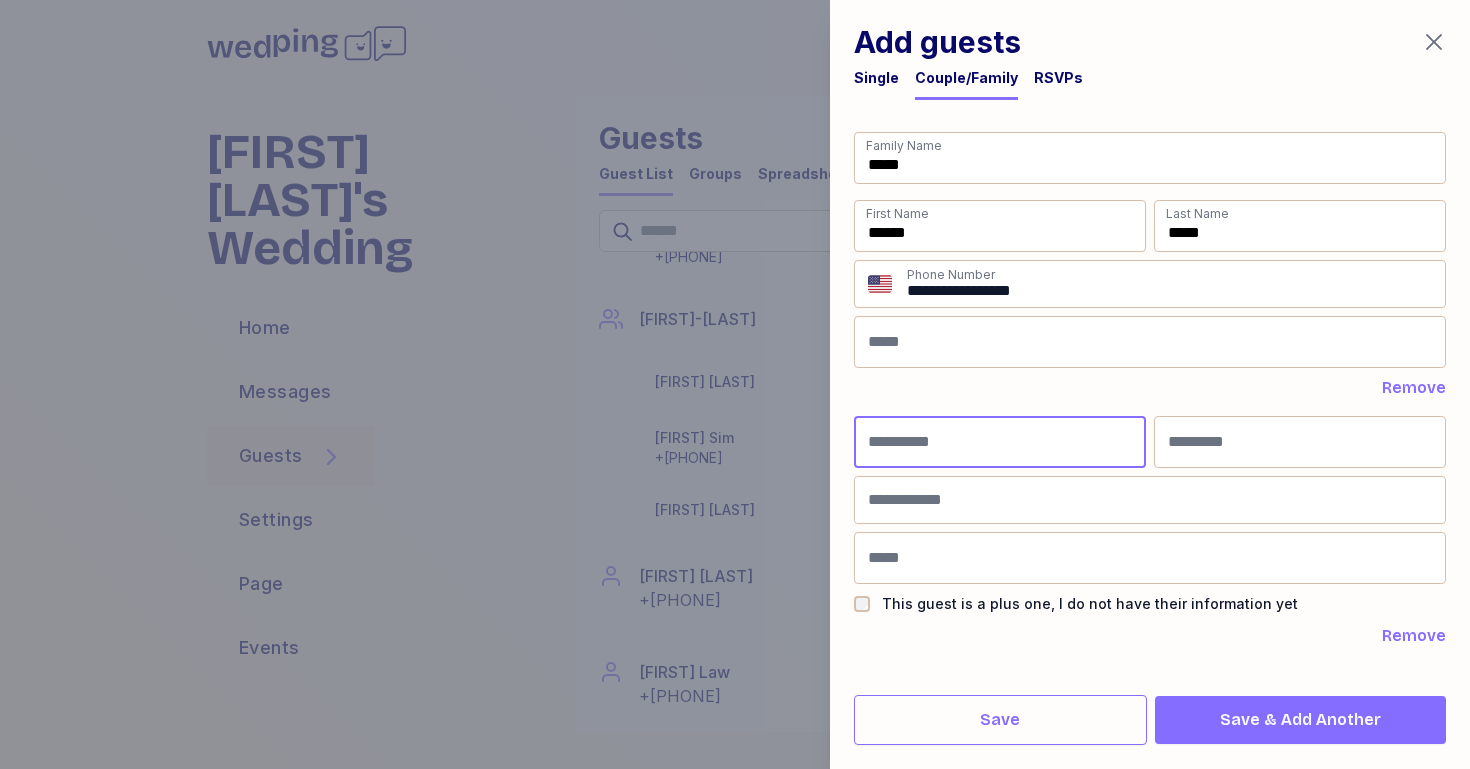 click at bounding box center [1000, 442] 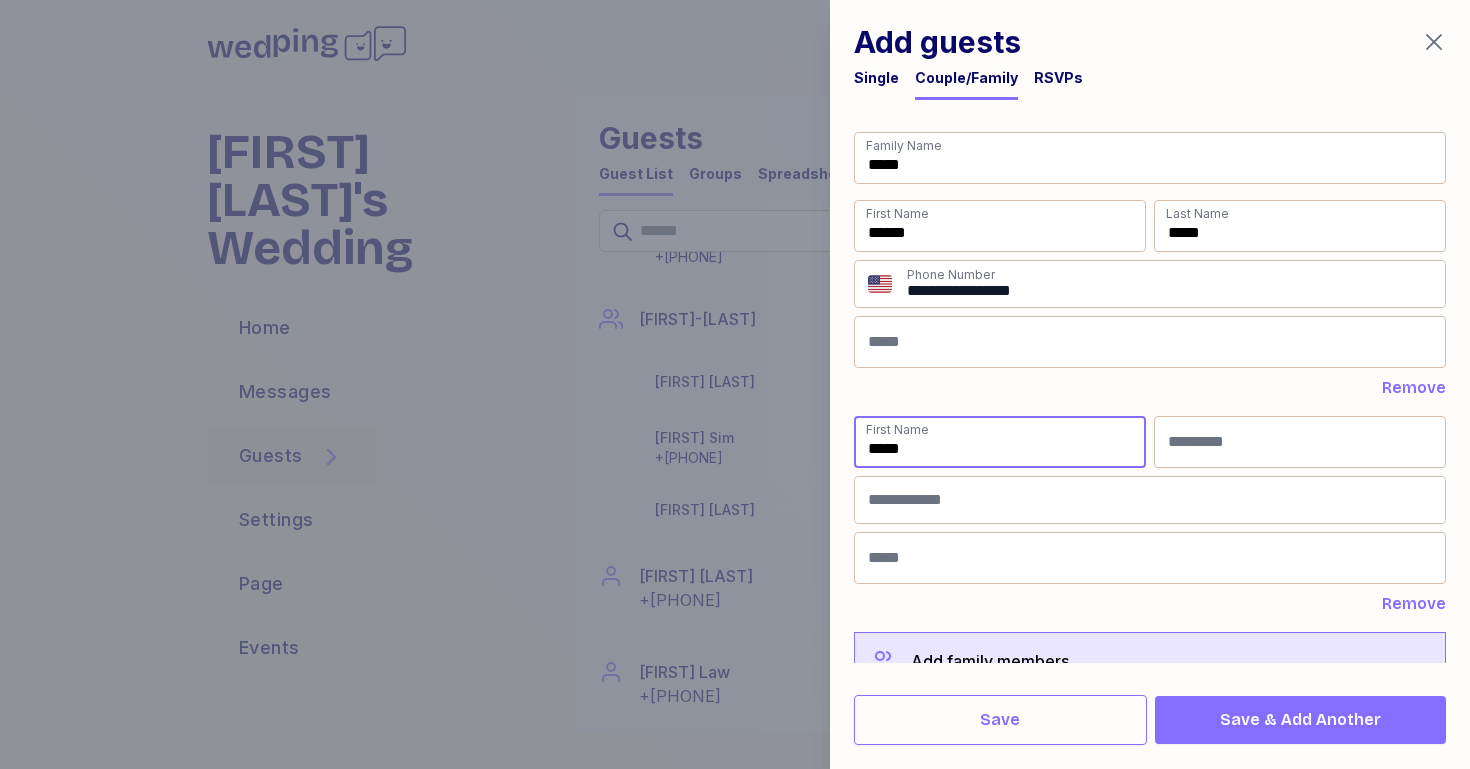 type on "*****" 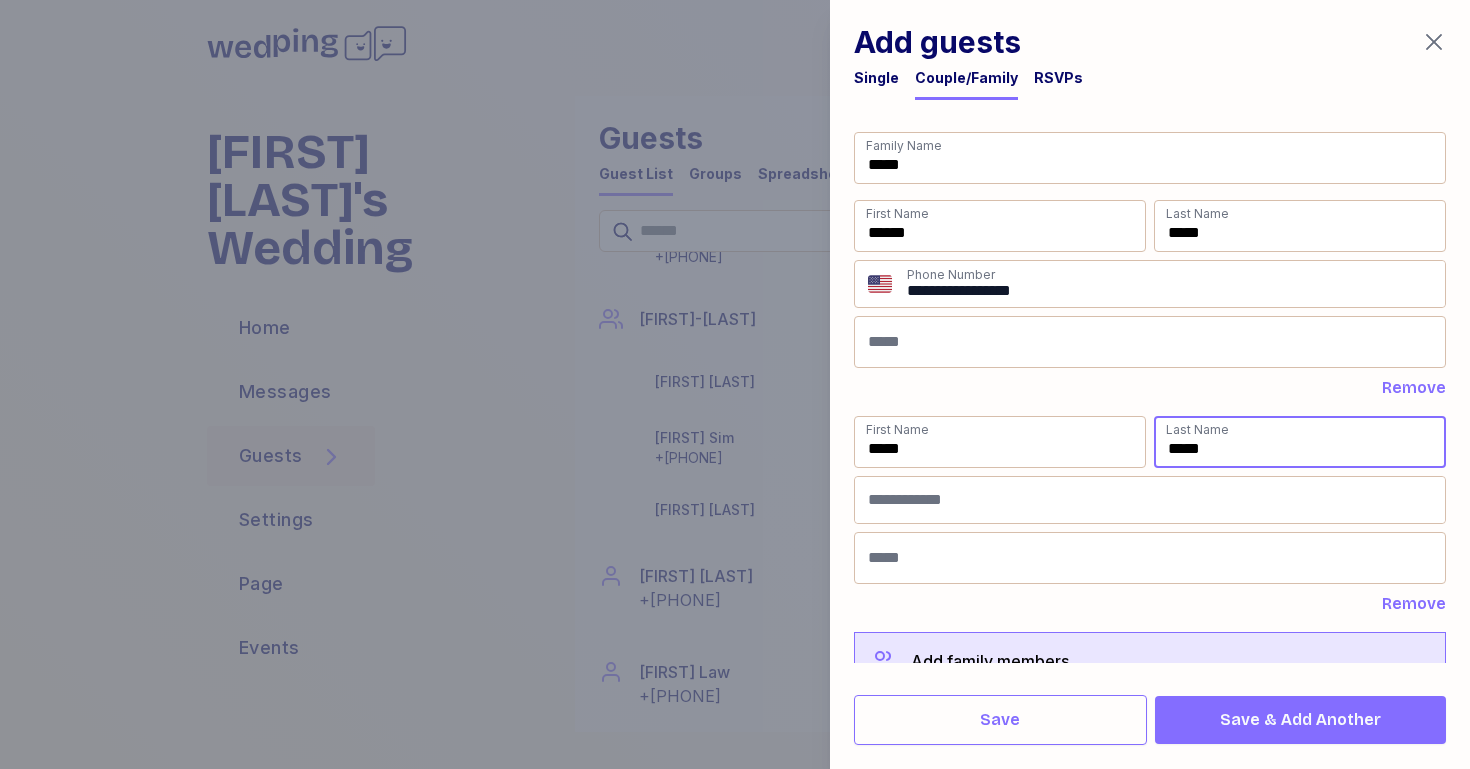 type on "*****" 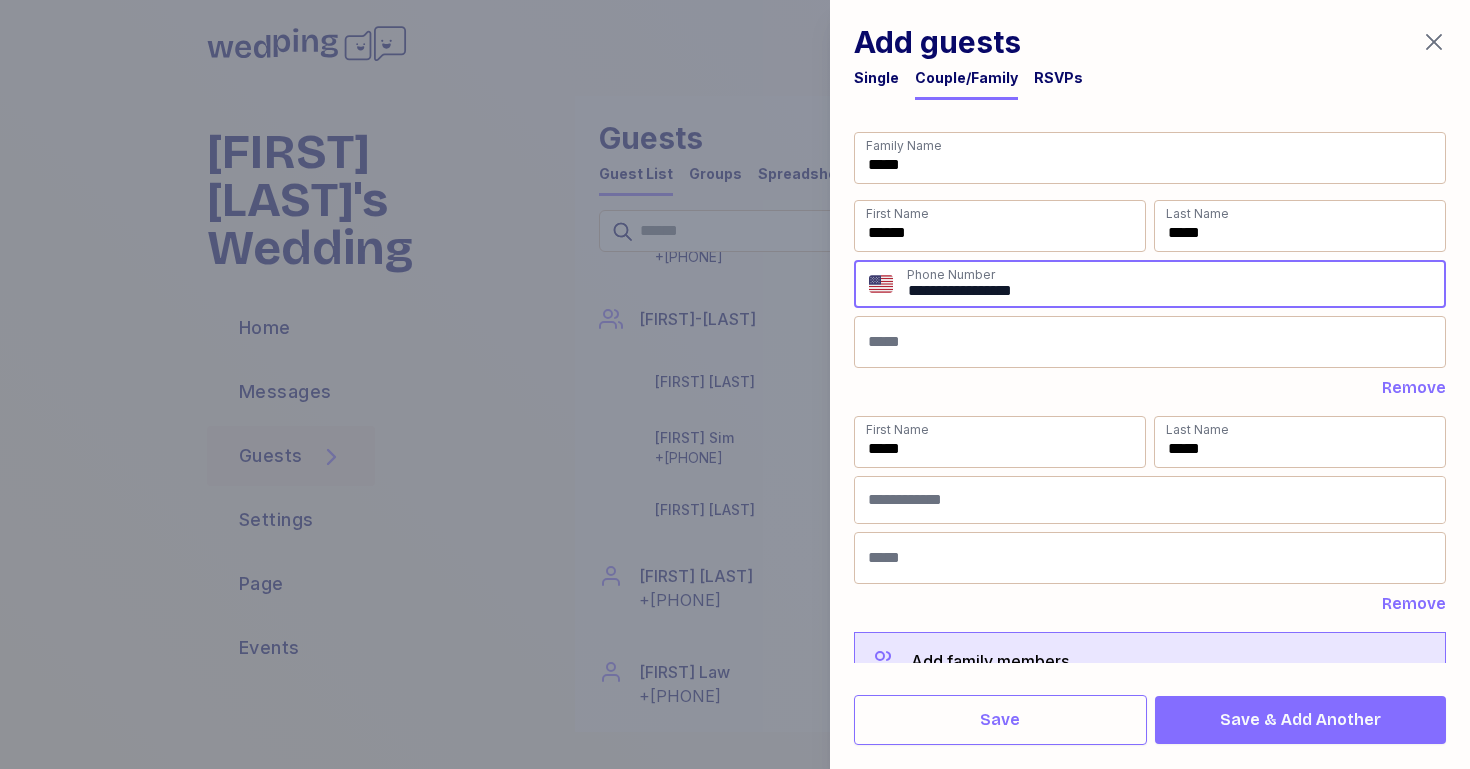 click on "**********" at bounding box center [1175, 284] 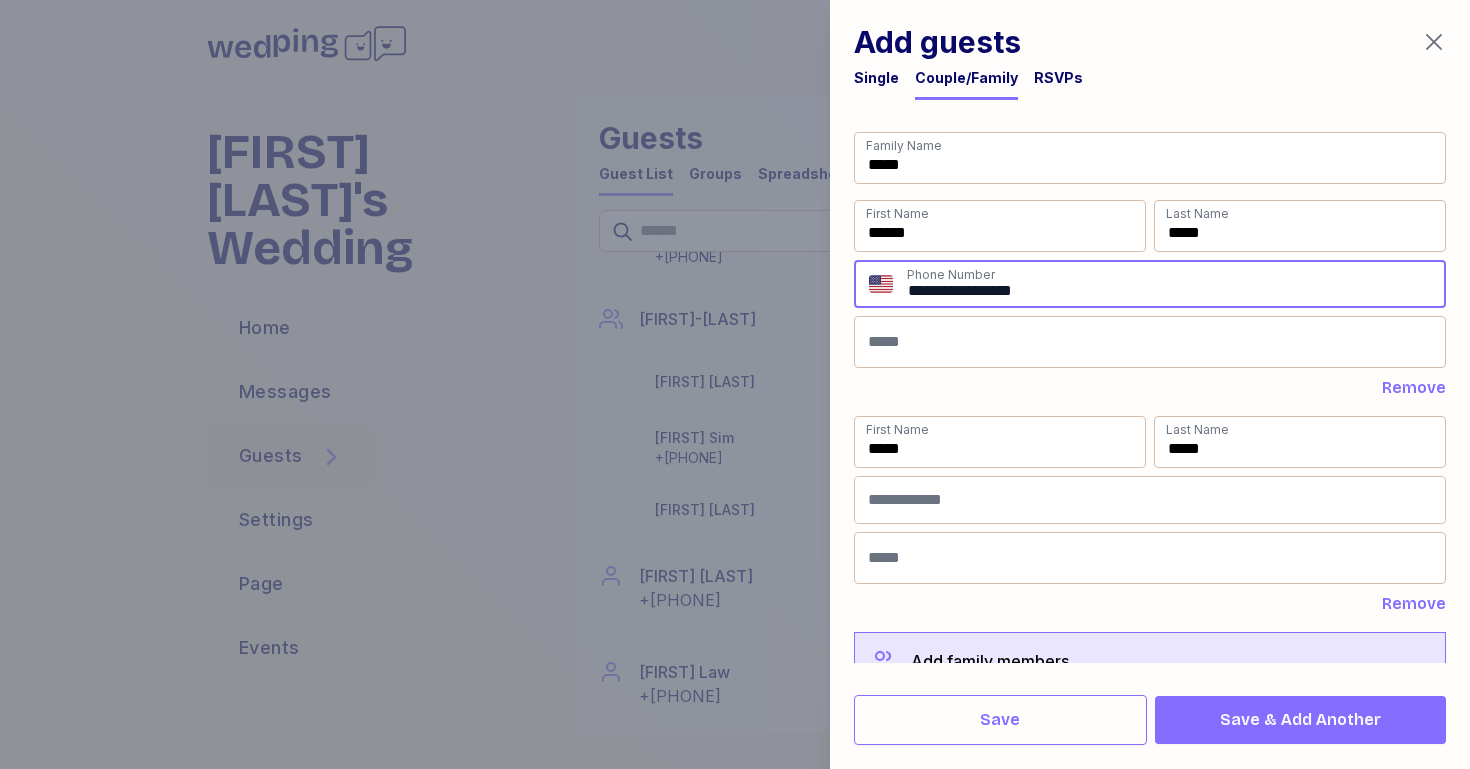 click on "**********" at bounding box center (1175, 284) 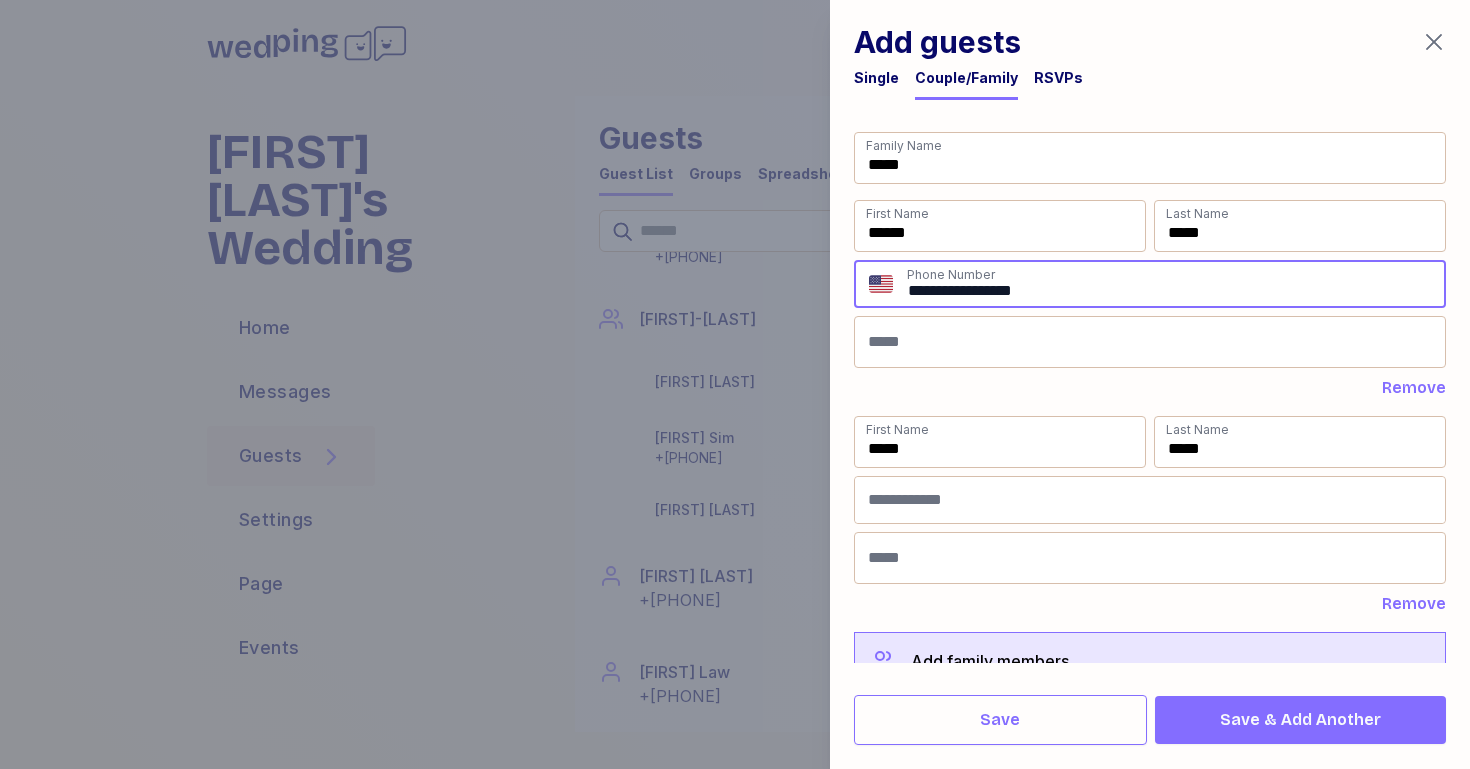 type on "**********" 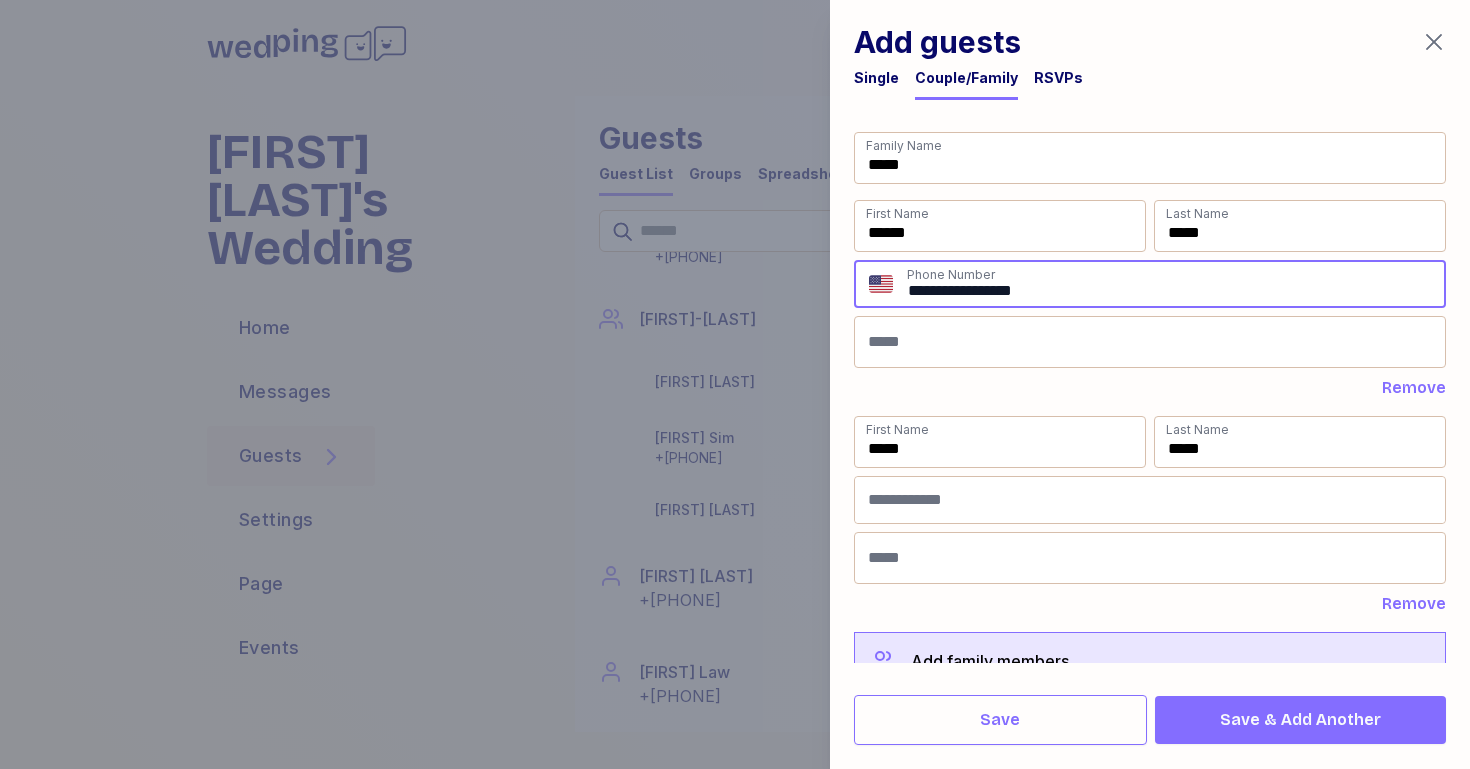 click on "Save & Add Another" at bounding box center [1300, 720] 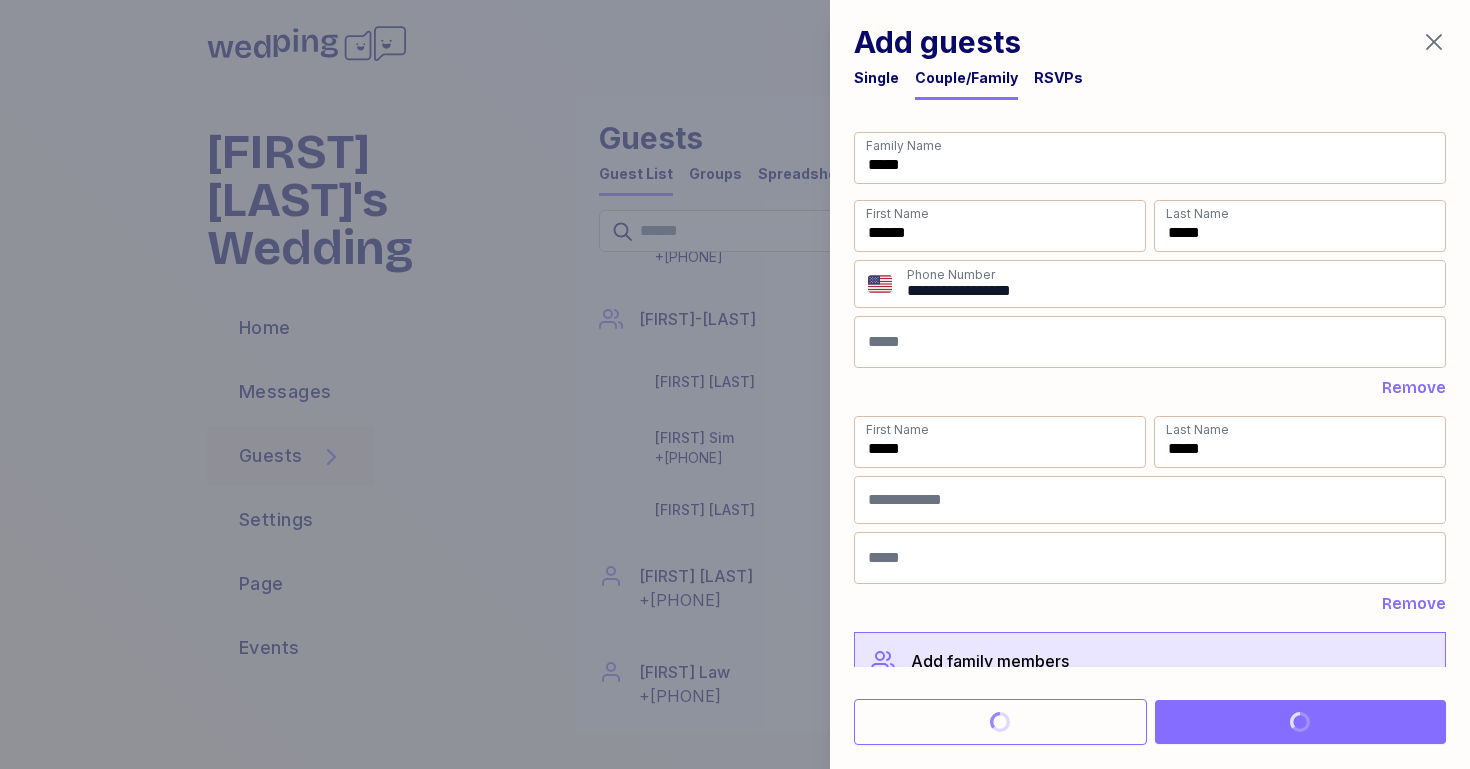 type 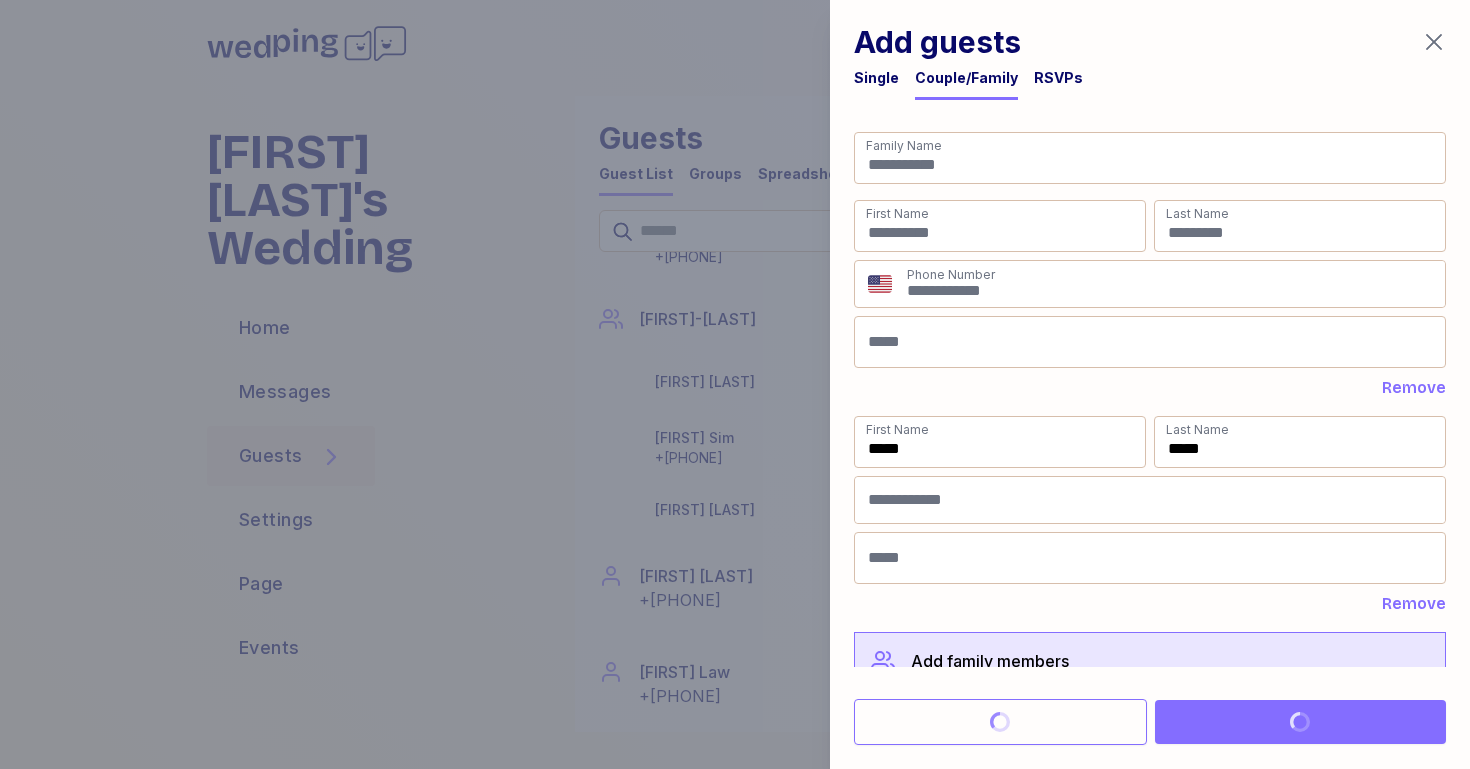 scroll, scrollTop: 6525, scrollLeft: 0, axis: vertical 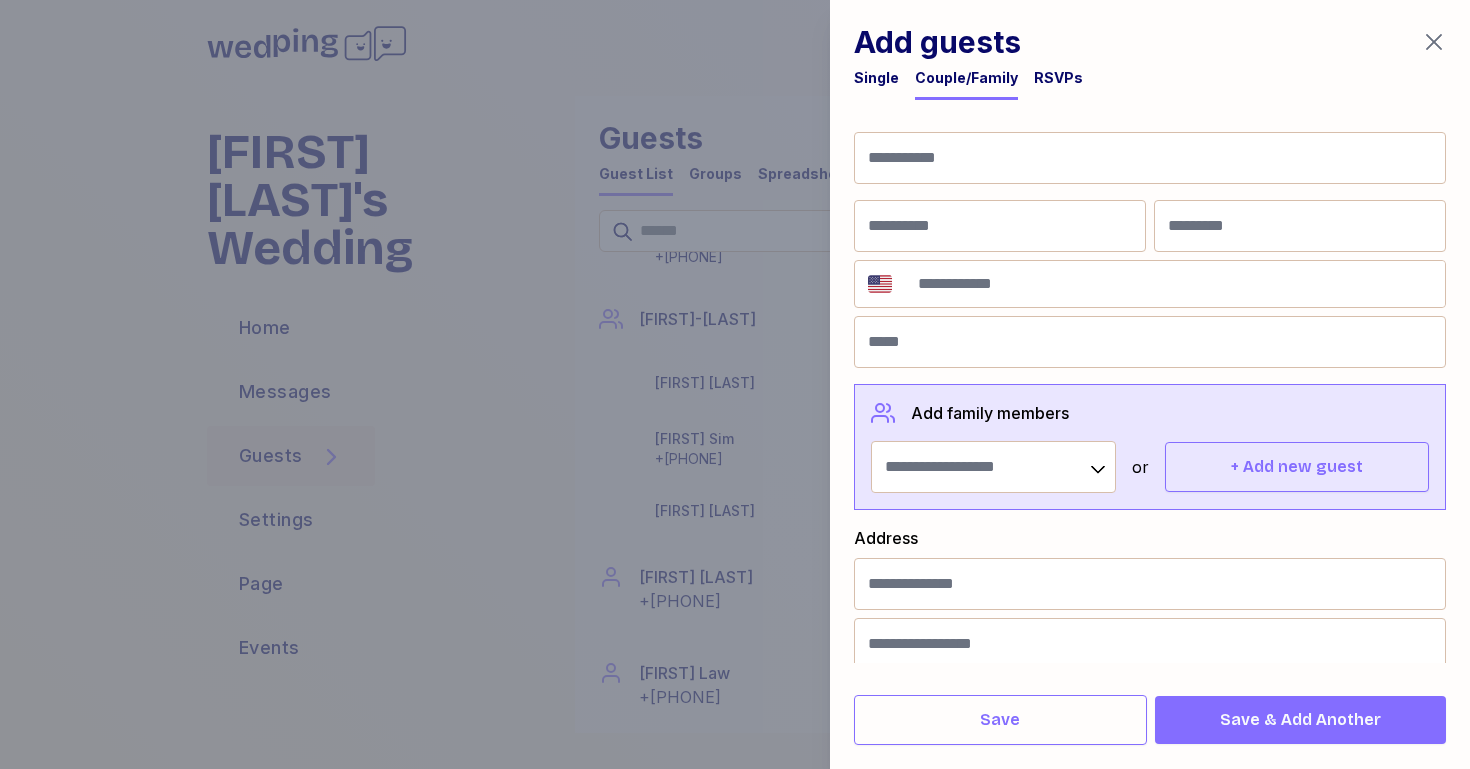 click at bounding box center [735, 384] 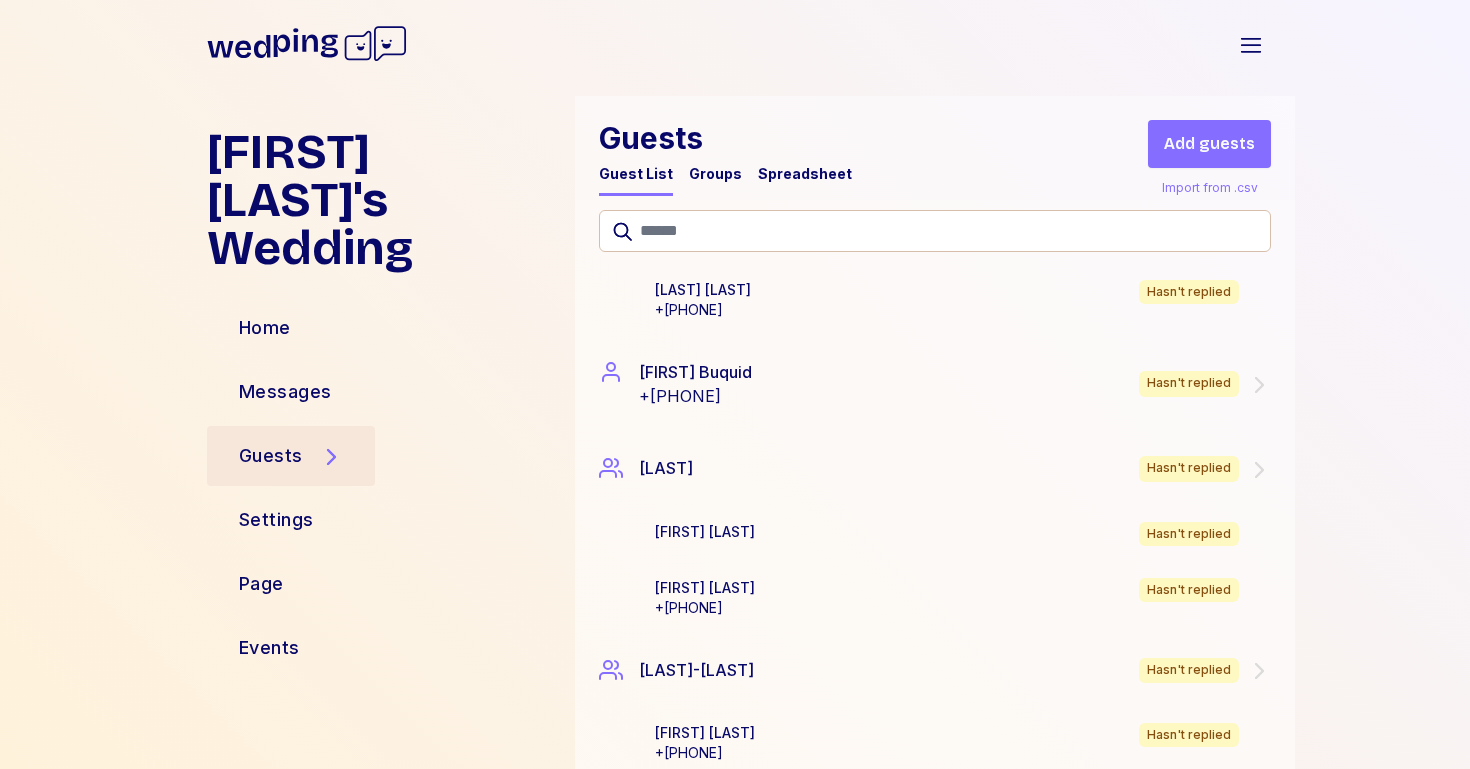 scroll, scrollTop: 0, scrollLeft: 0, axis: both 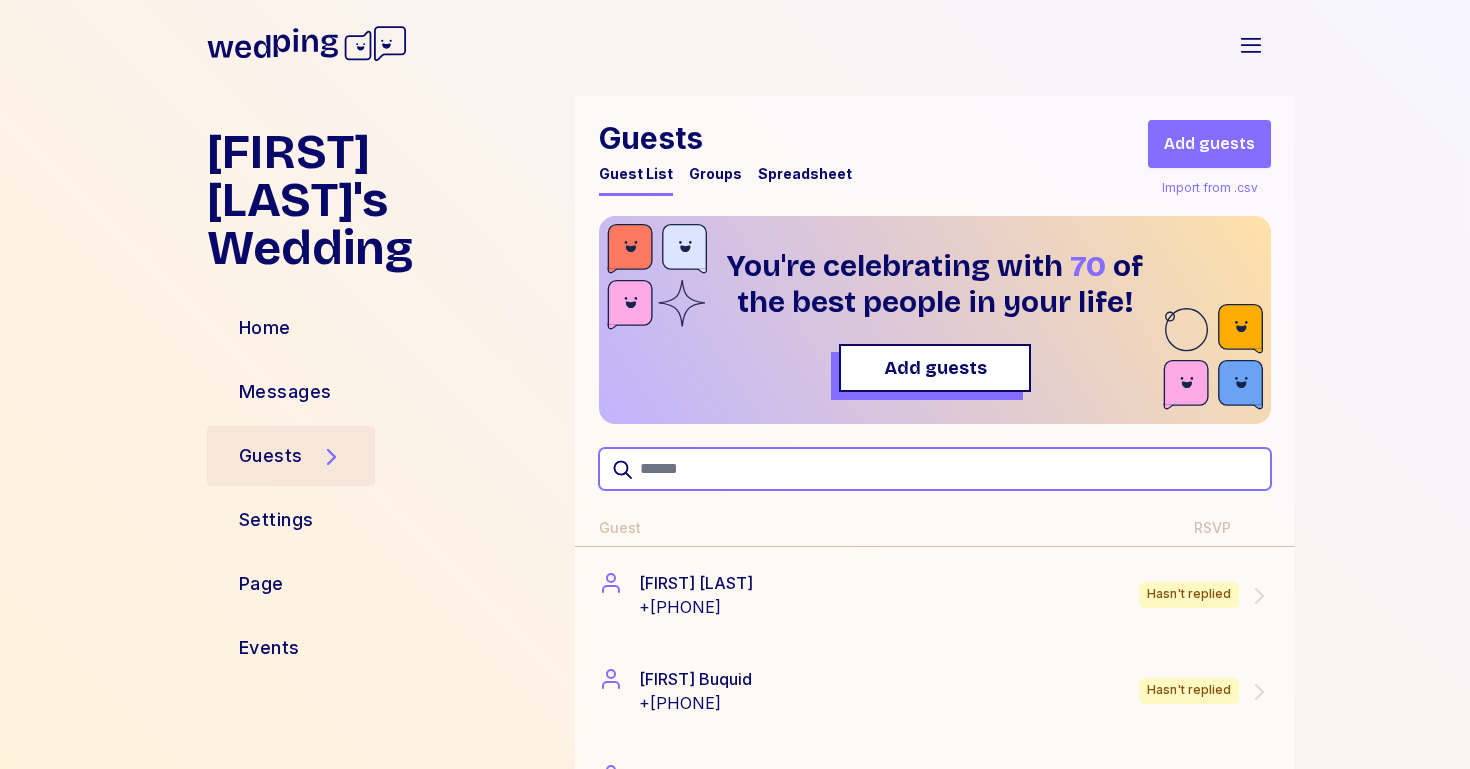 click at bounding box center [935, 469] 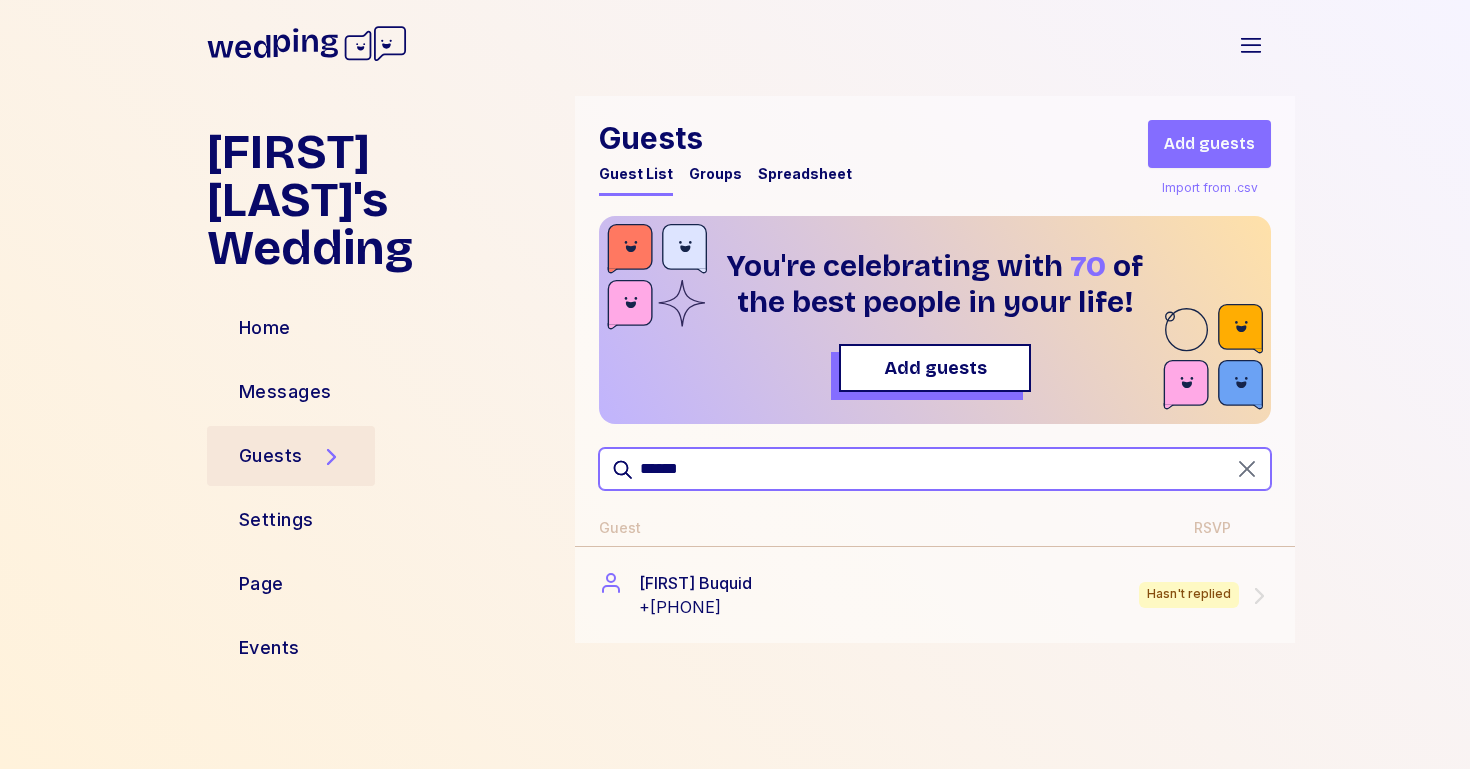 type on "*******" 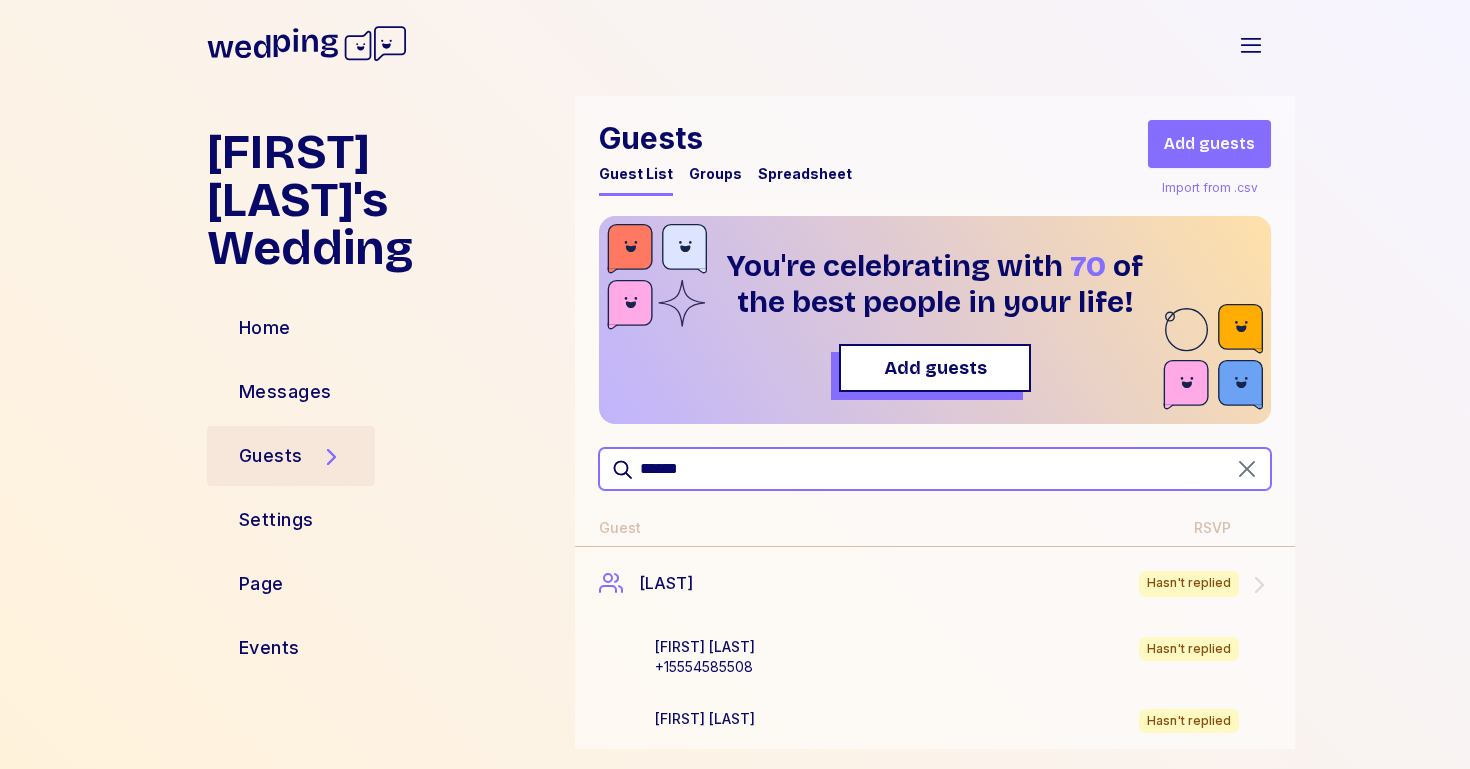 scroll, scrollTop: 27, scrollLeft: 0, axis: vertical 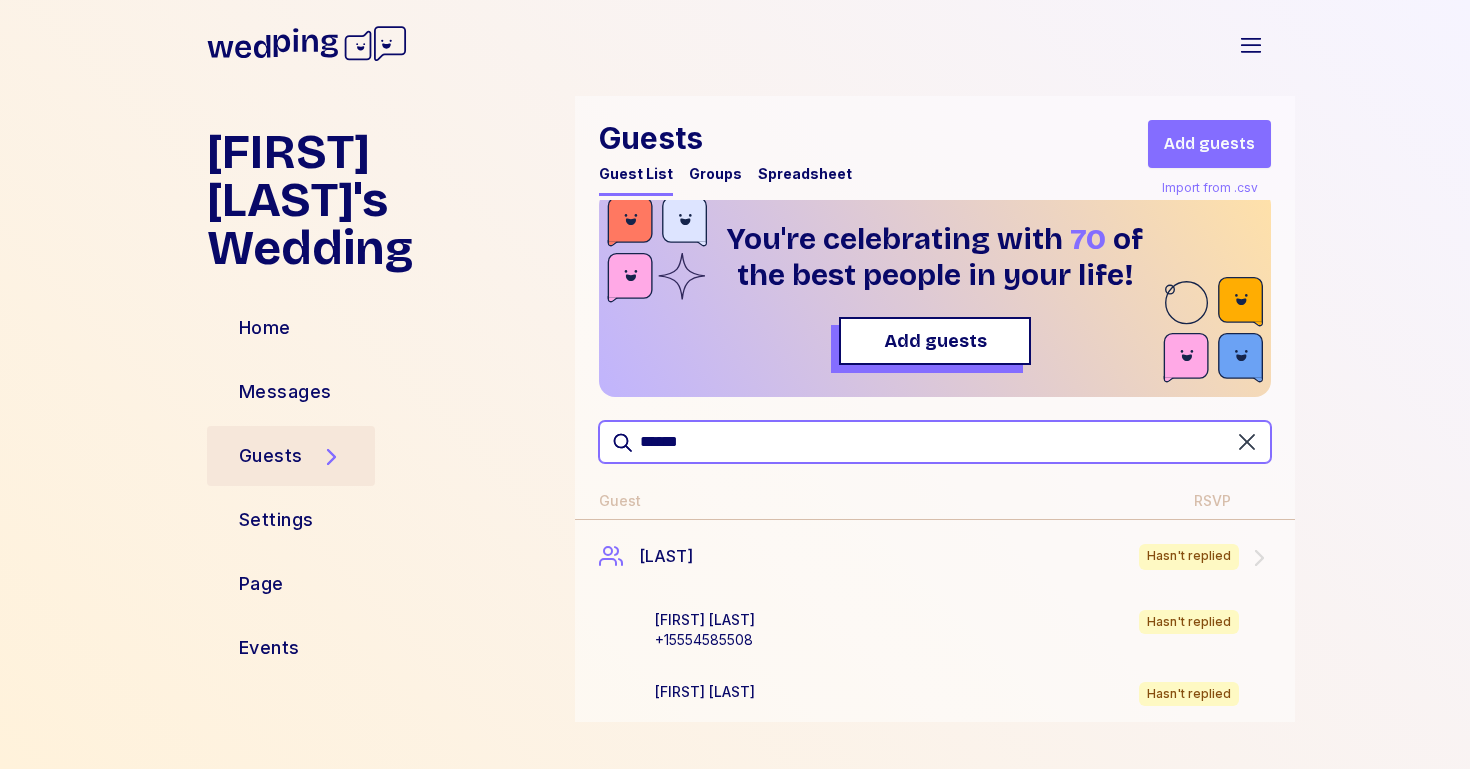type on "******" 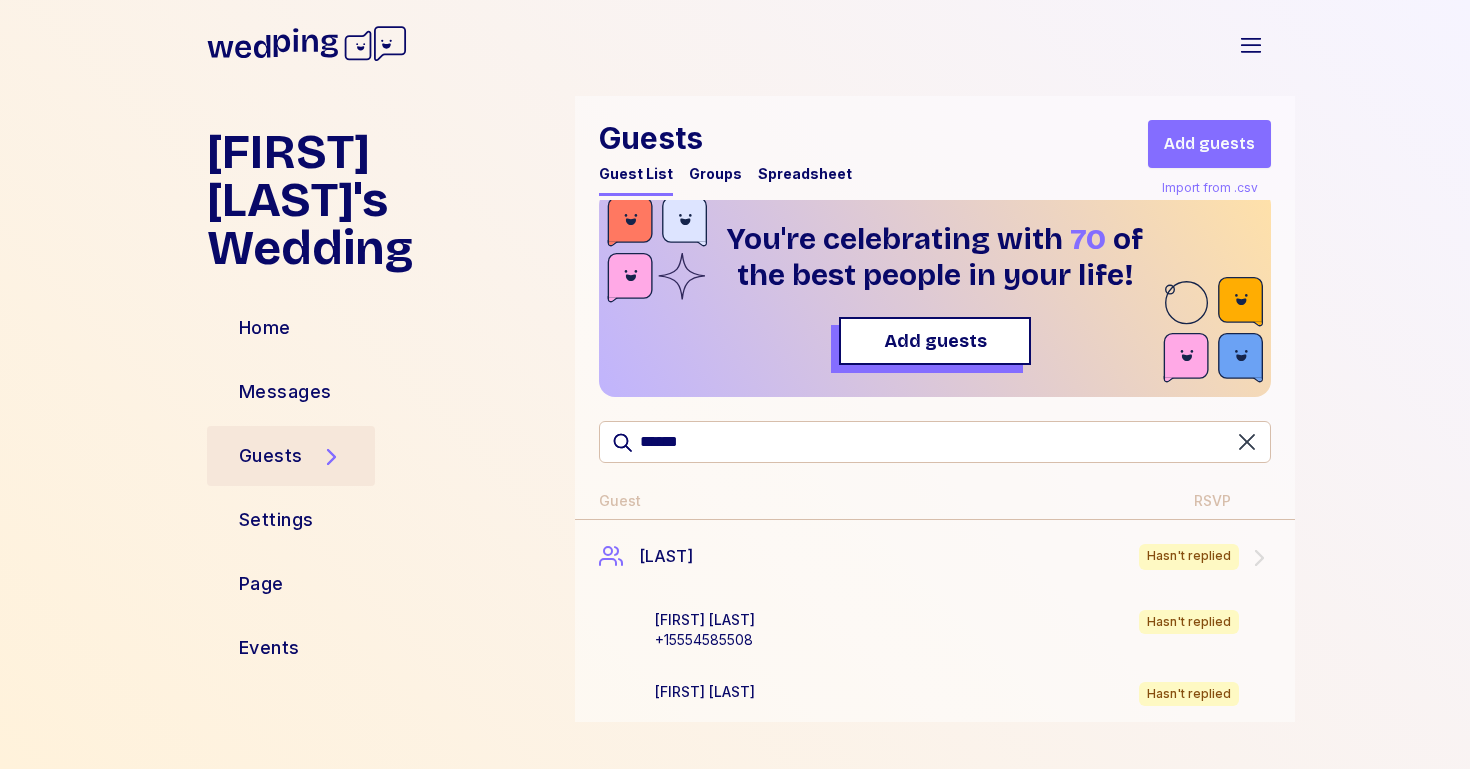 click 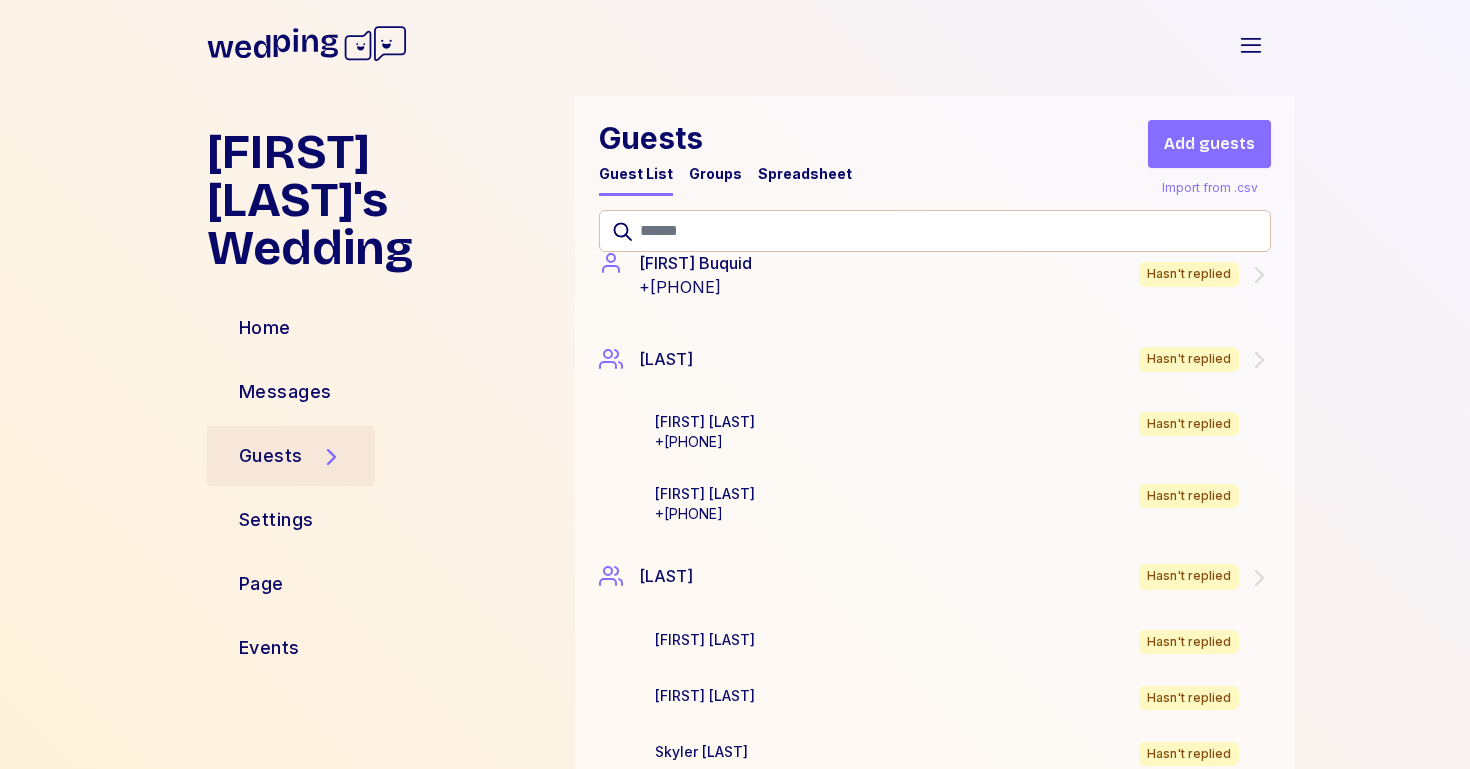 scroll, scrollTop: 5098, scrollLeft: 0, axis: vertical 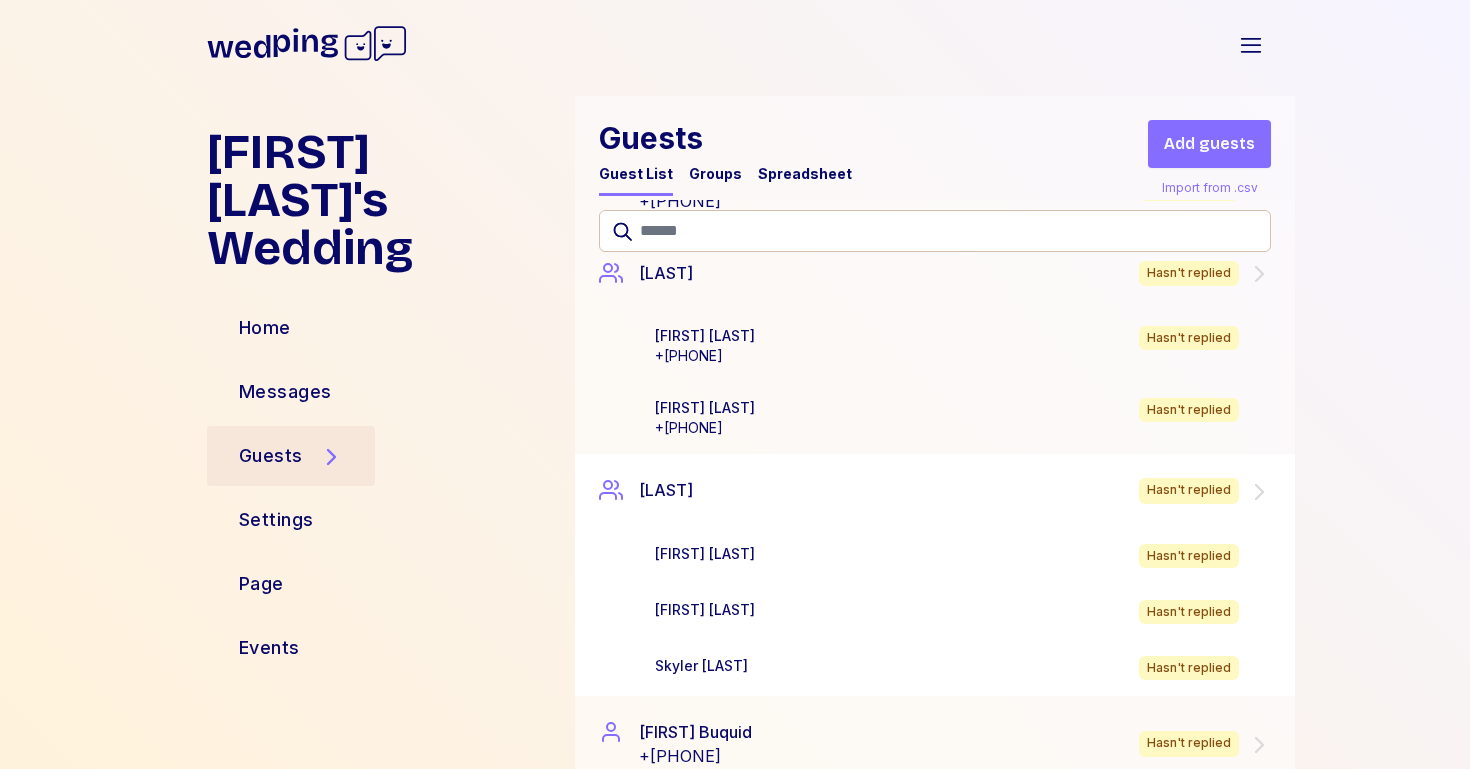 click on "[LAST] Hasn't replied" at bounding box center [935, 491] 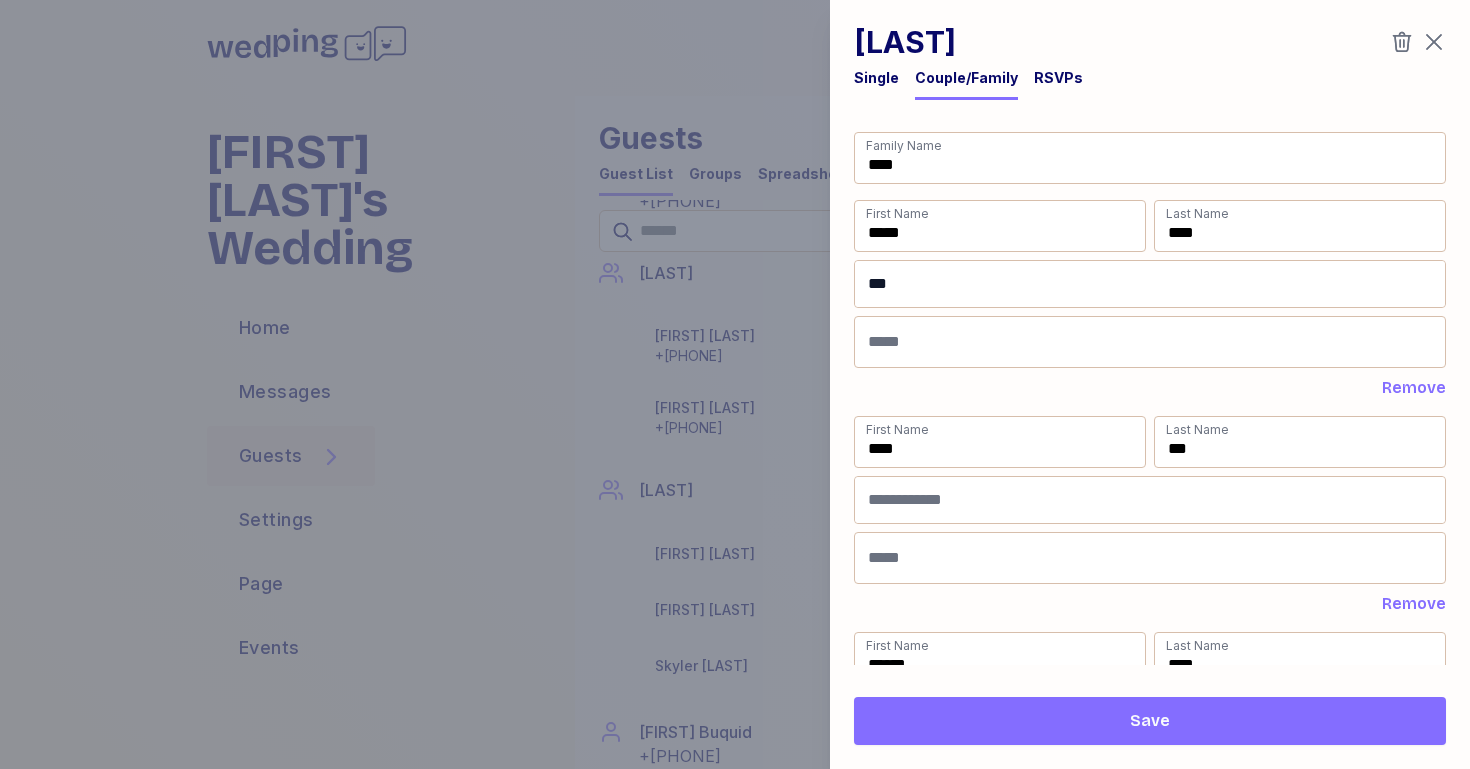 click on "**" at bounding box center (1150, 284) 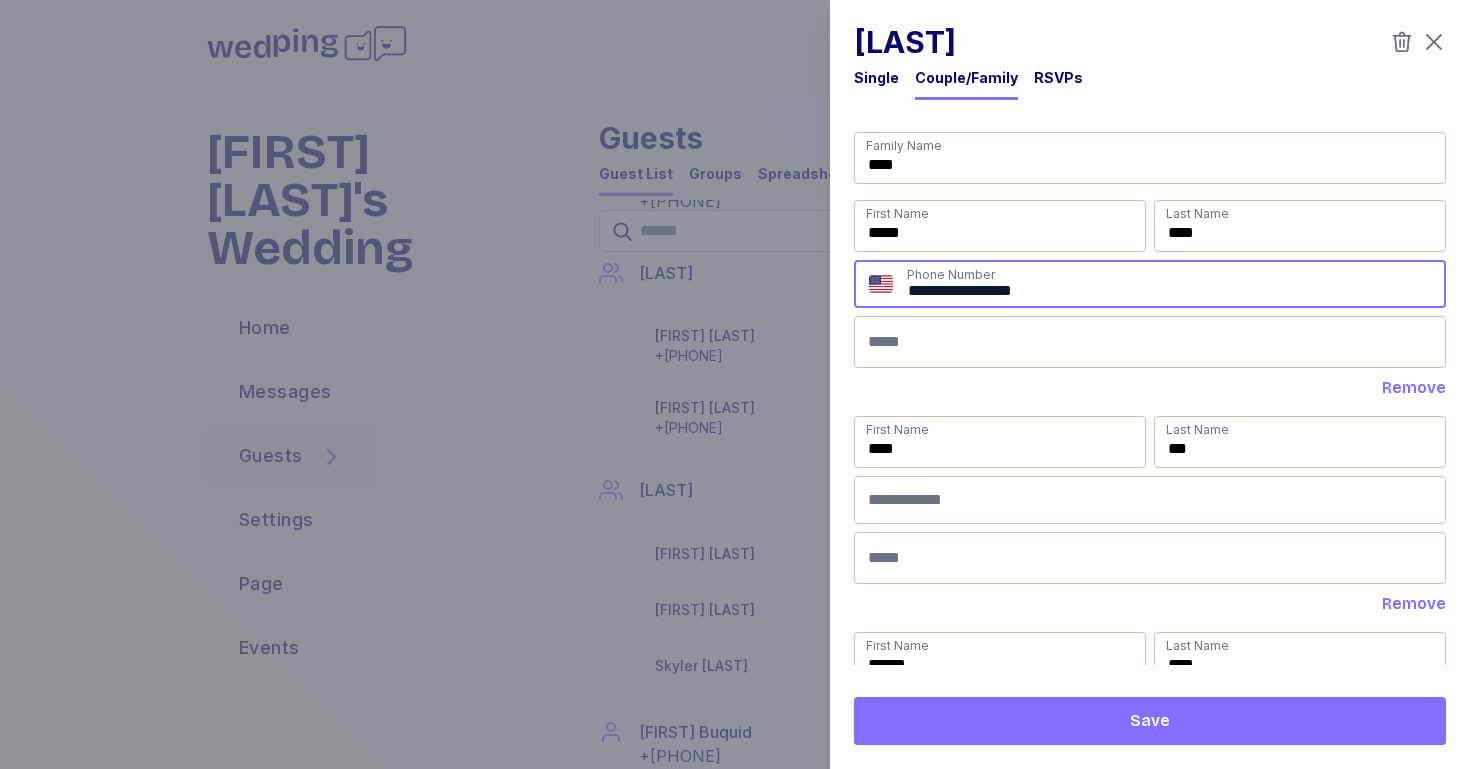 type on "**********" 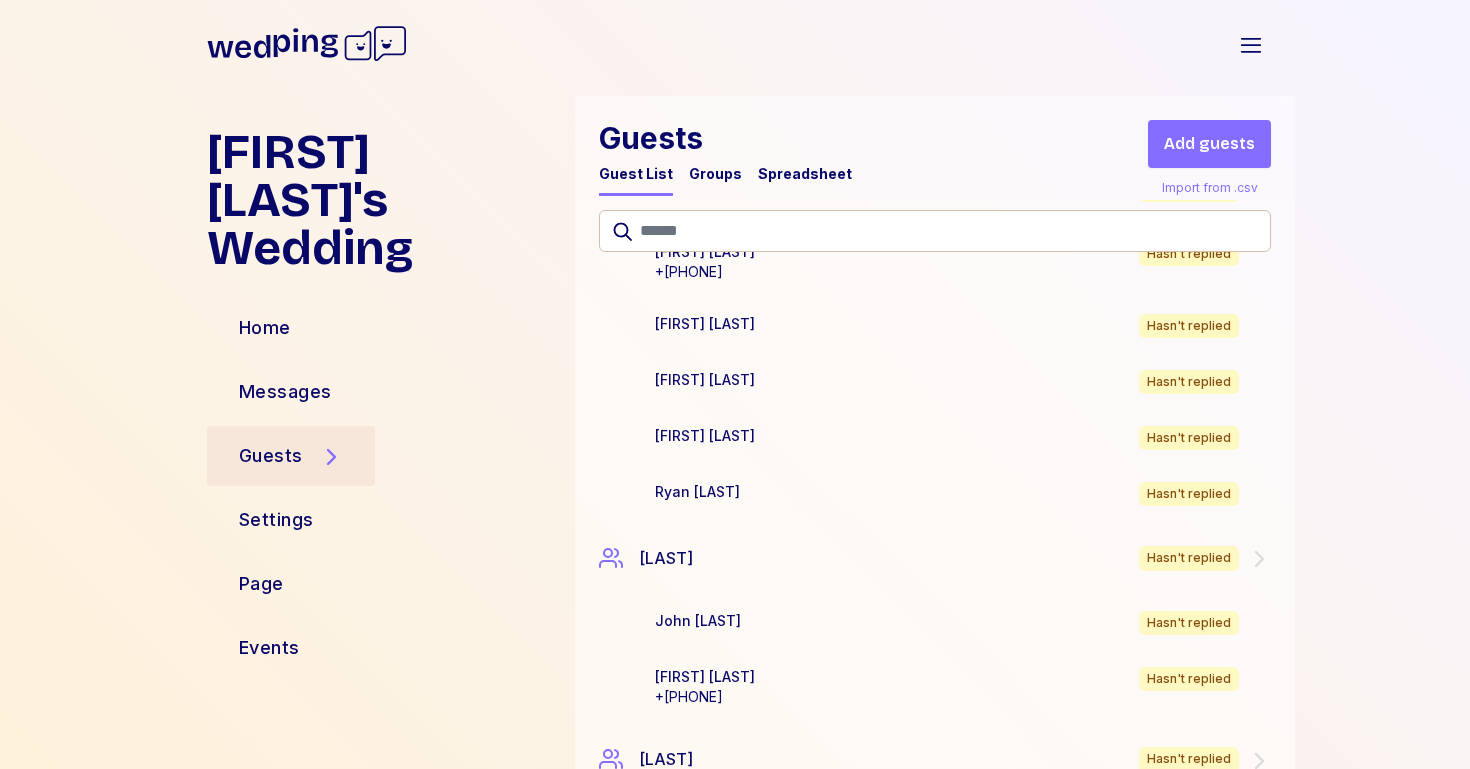 scroll, scrollTop: 3958, scrollLeft: 0, axis: vertical 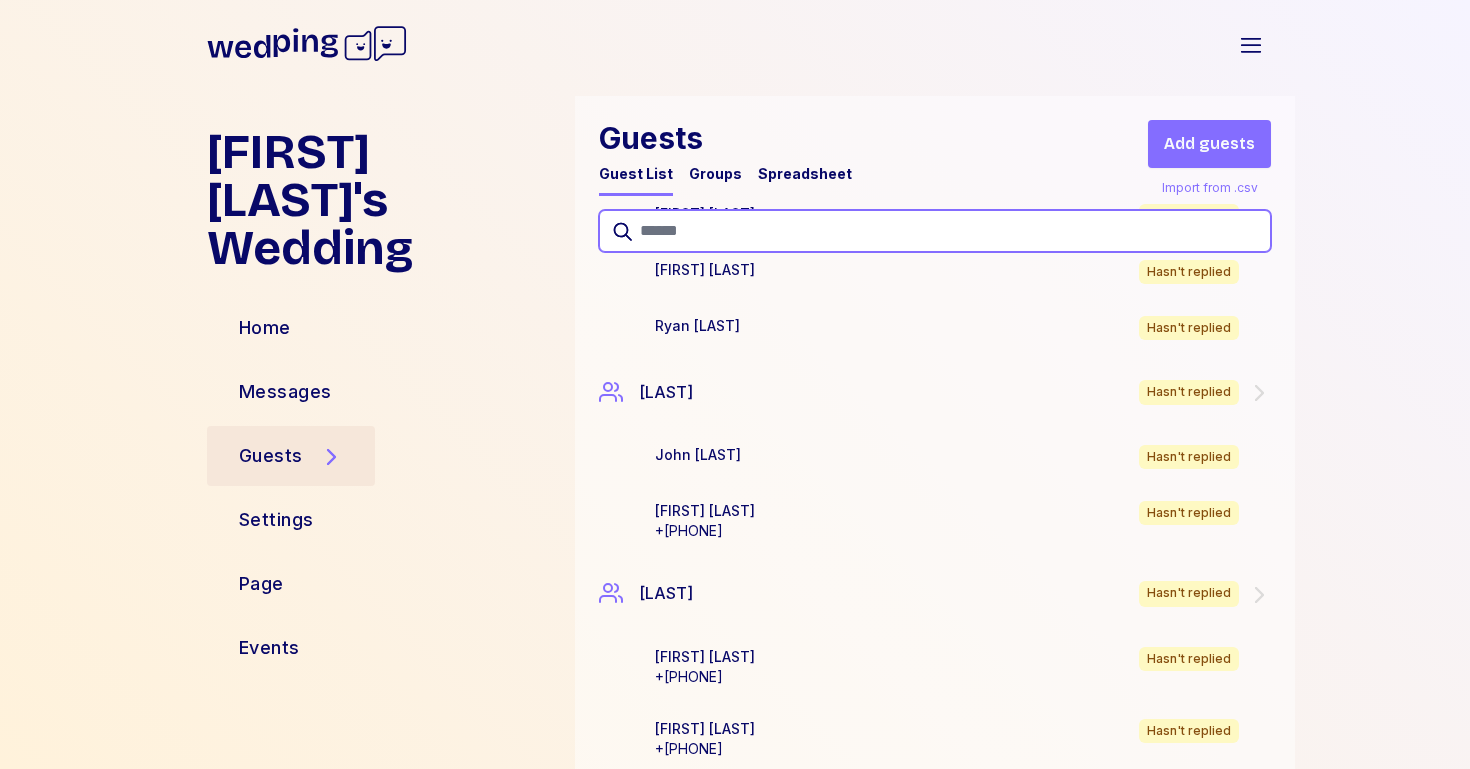 click at bounding box center (935, 231) 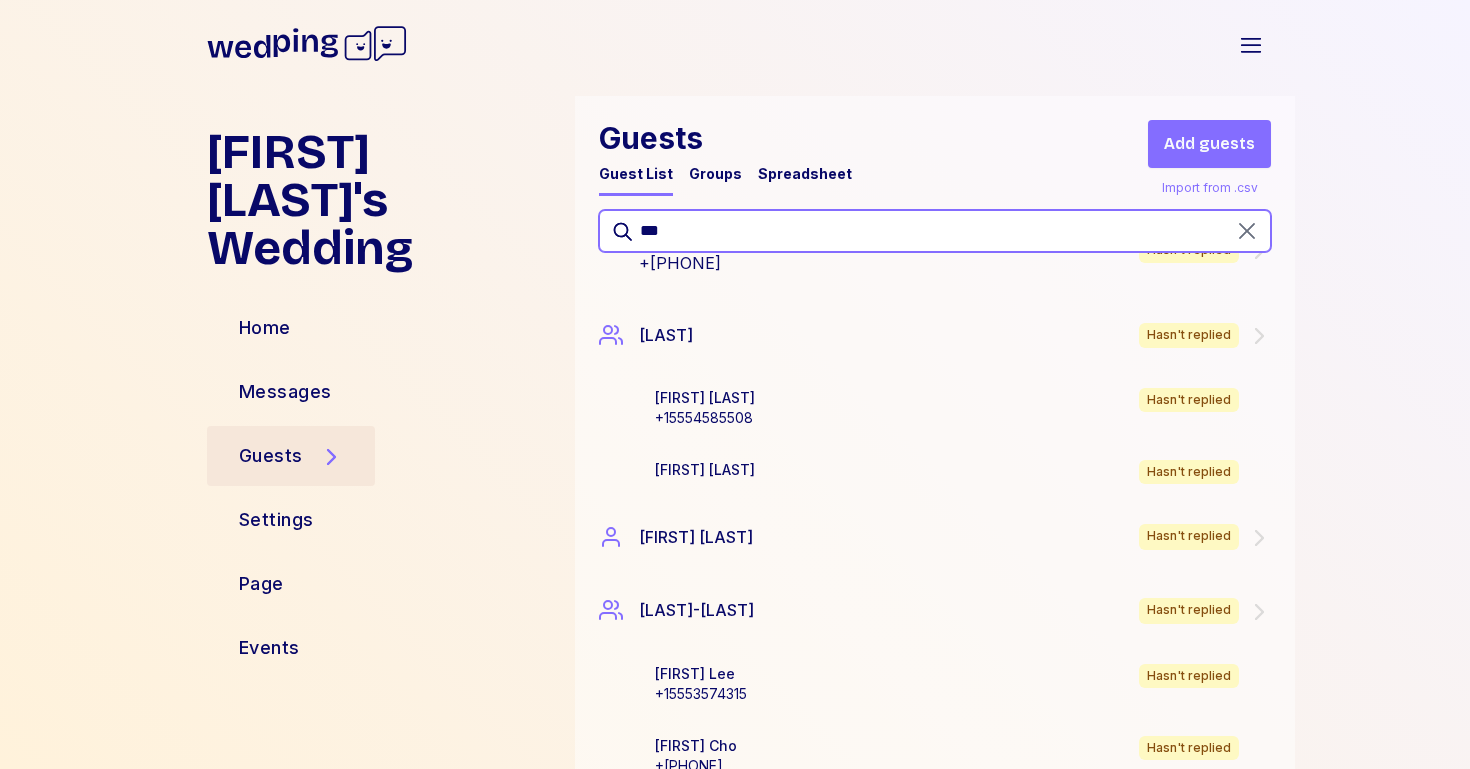 scroll, scrollTop: 0, scrollLeft: 0, axis: both 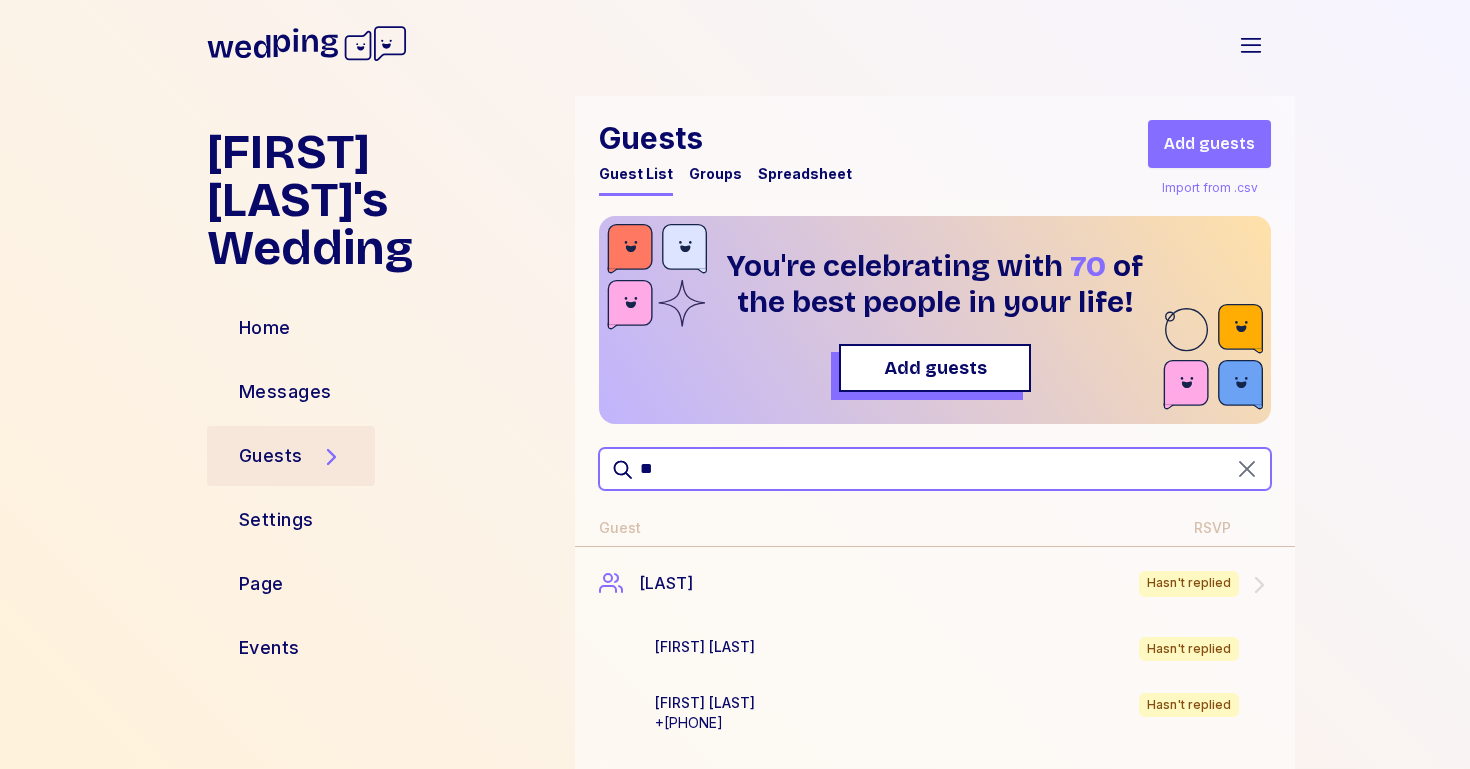 type on "*" 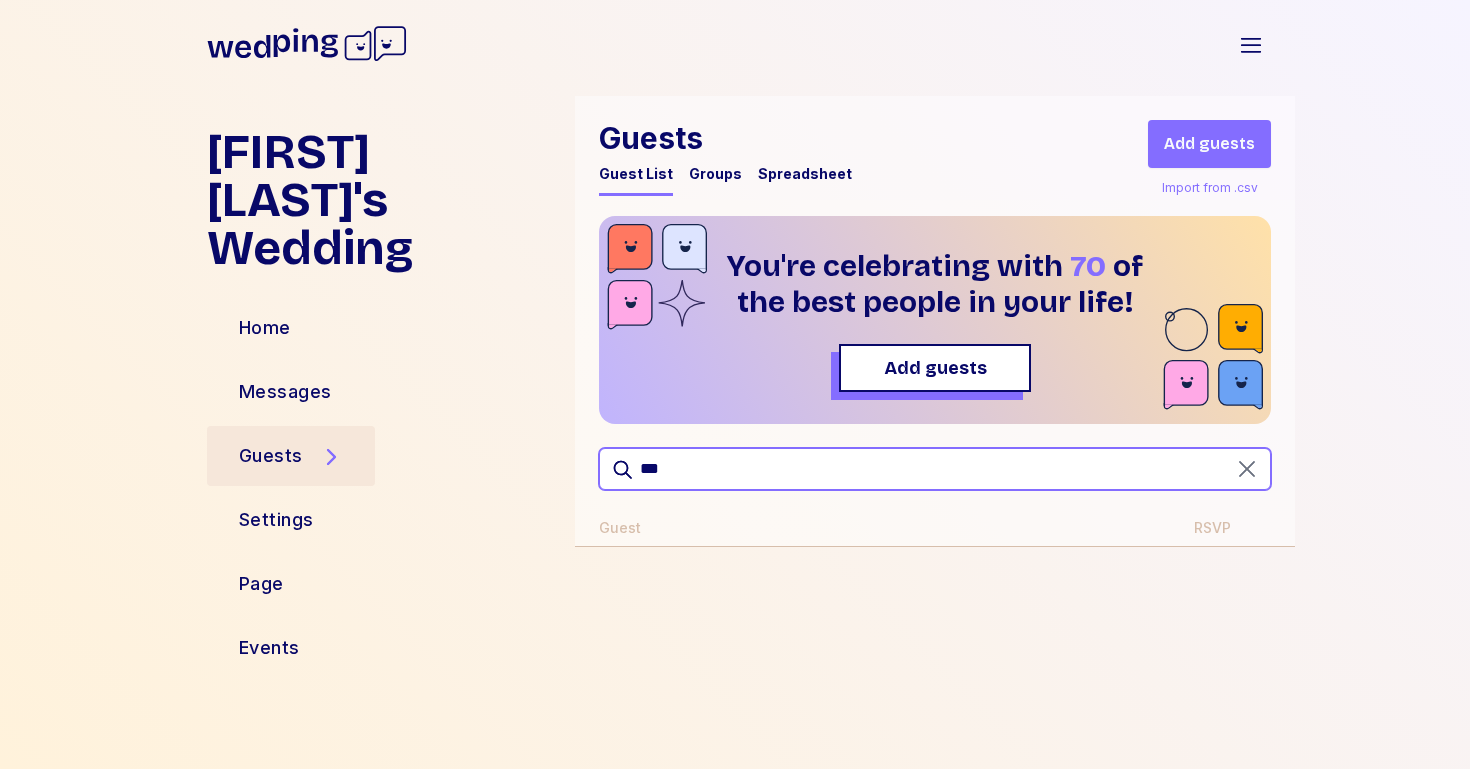 type 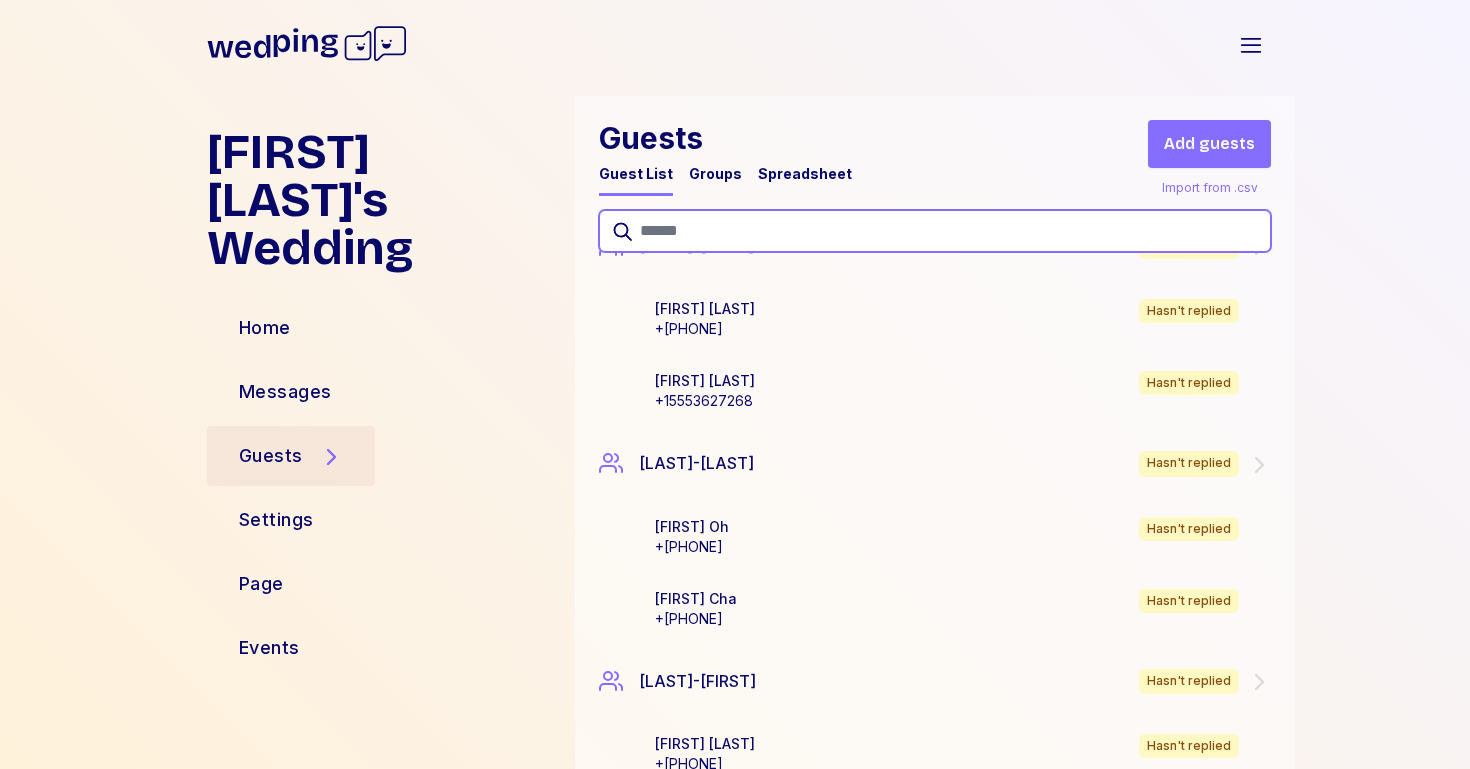 scroll, scrollTop: 1605, scrollLeft: 0, axis: vertical 